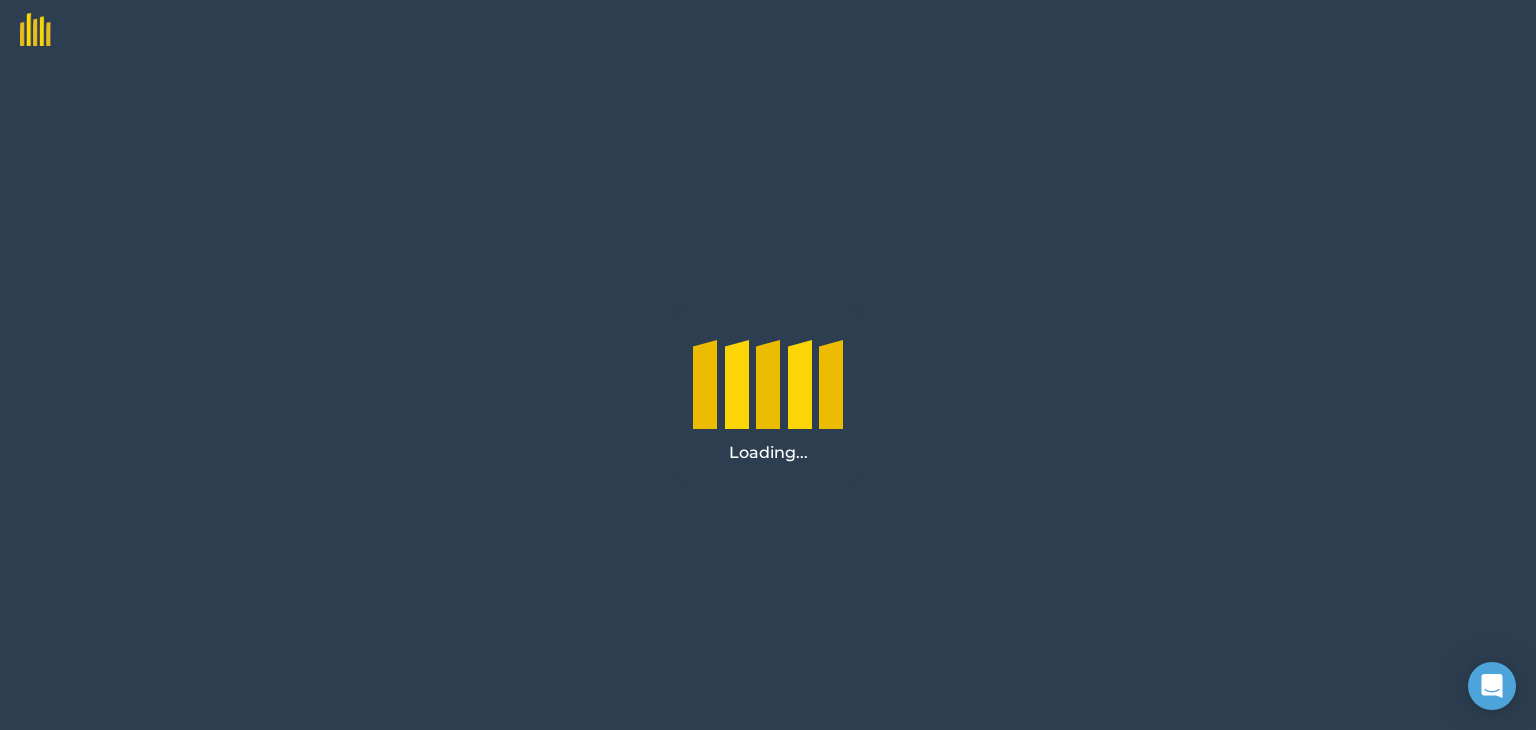 scroll, scrollTop: 0, scrollLeft: 0, axis: both 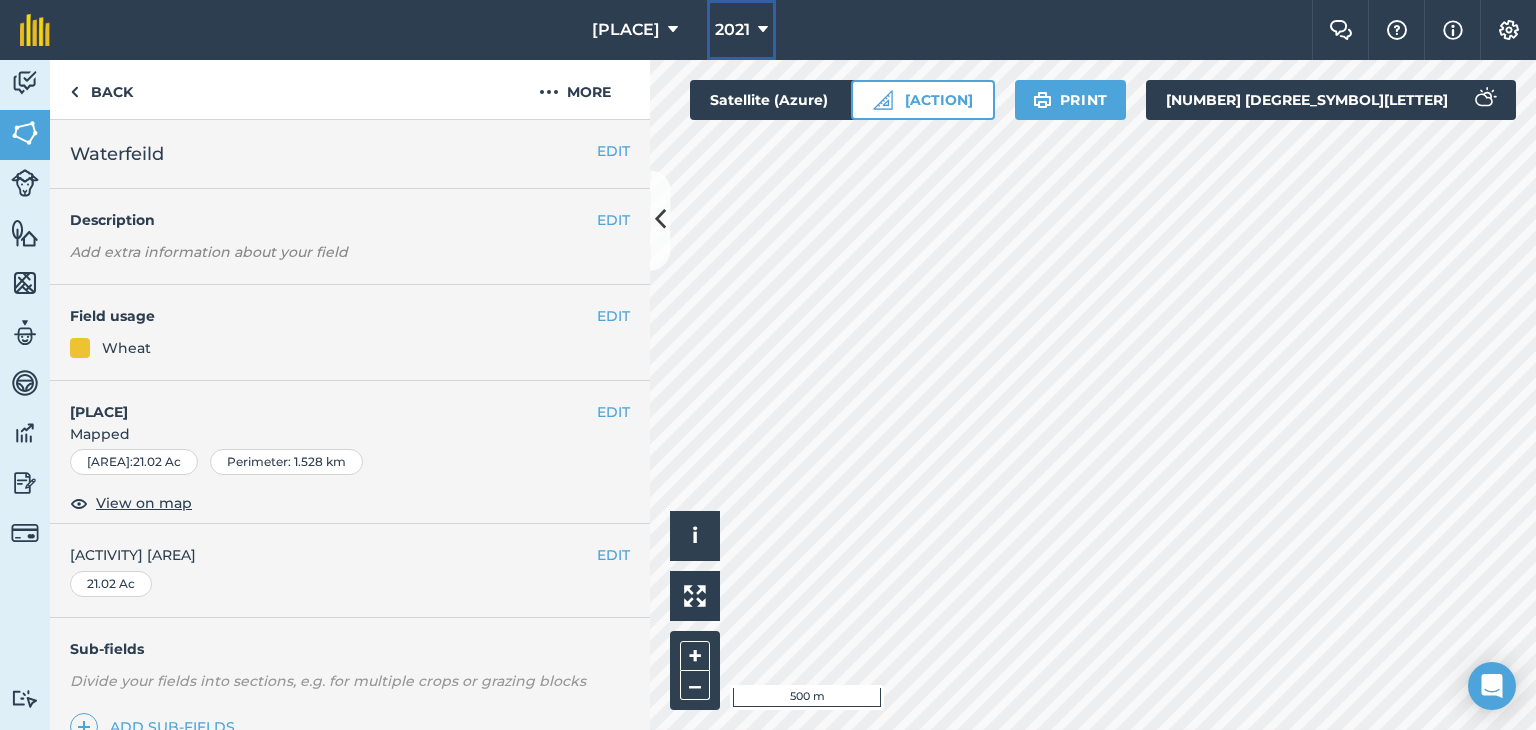 click on "2021" at bounding box center [741, 30] 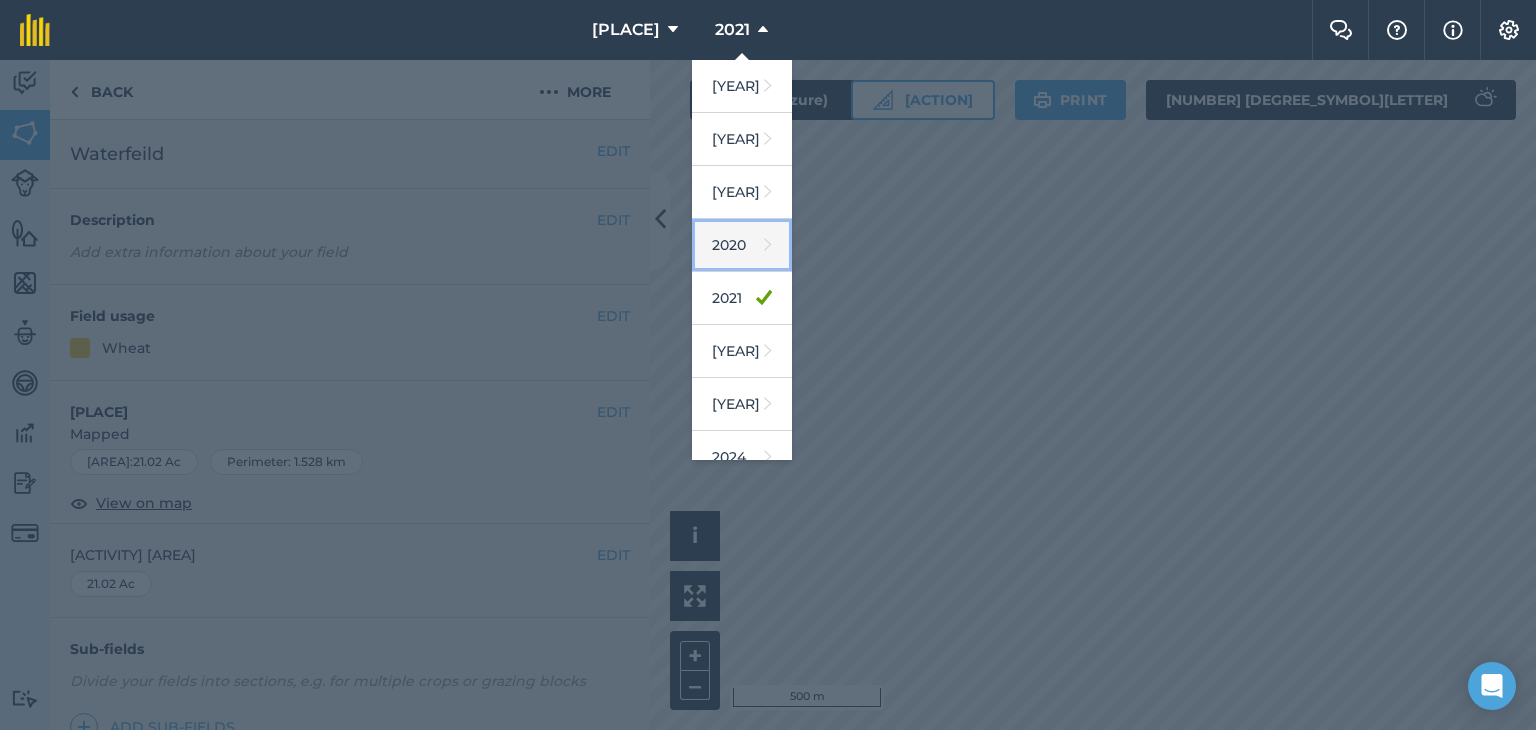 click at bounding box center (768, 245) 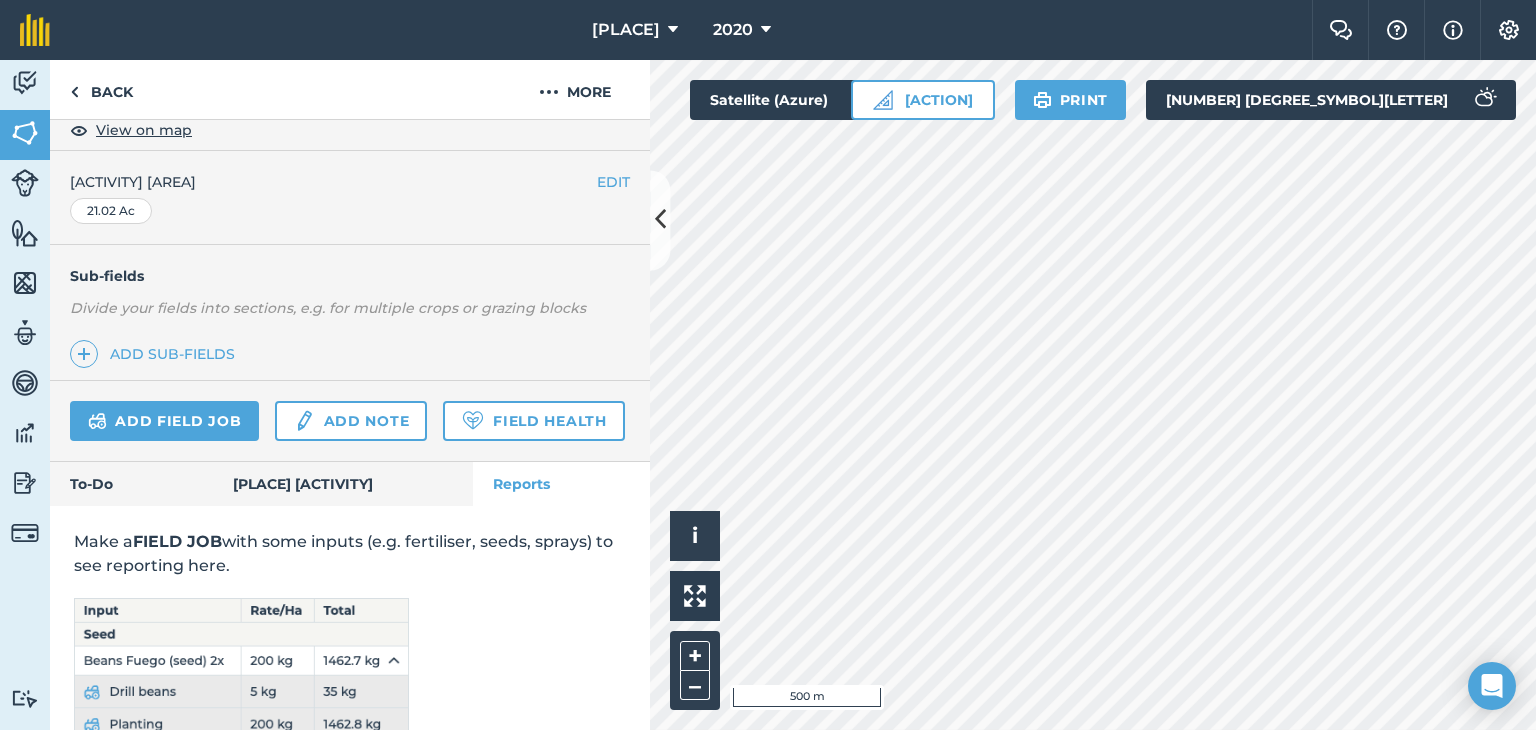 scroll, scrollTop: 400, scrollLeft: 0, axis: vertical 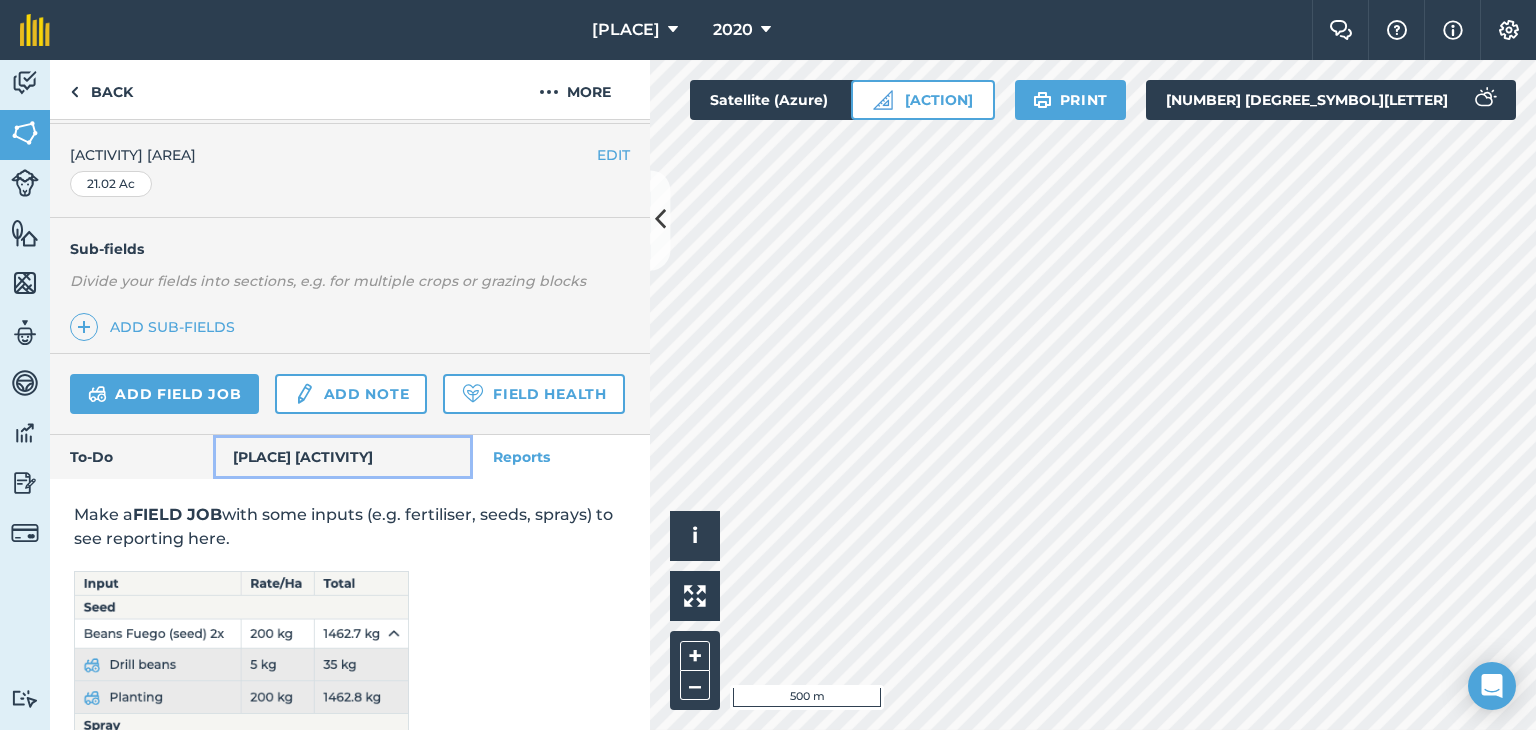 click on "[PLACE] [ACTIVITY]" at bounding box center [343, 457] 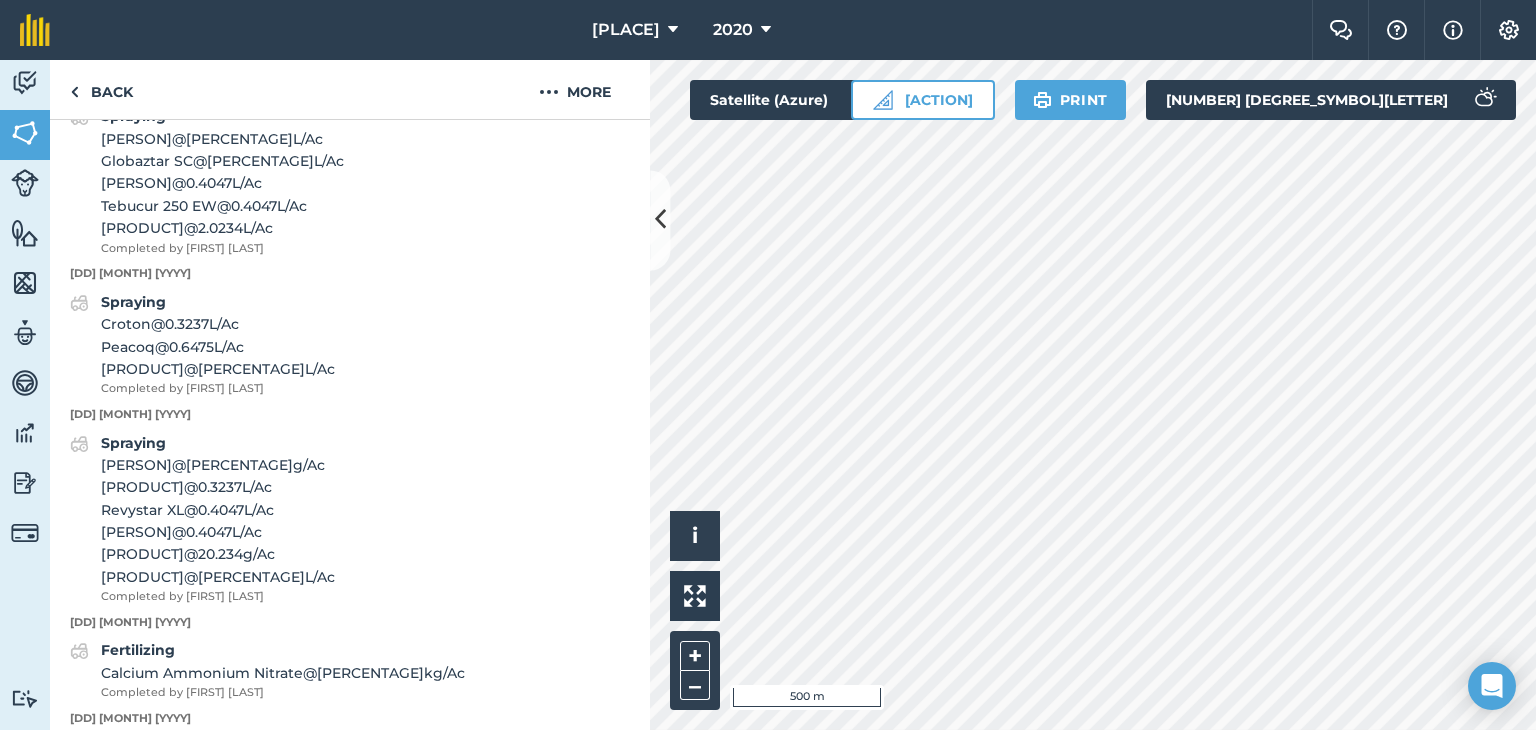 scroll, scrollTop: 2300, scrollLeft: 0, axis: vertical 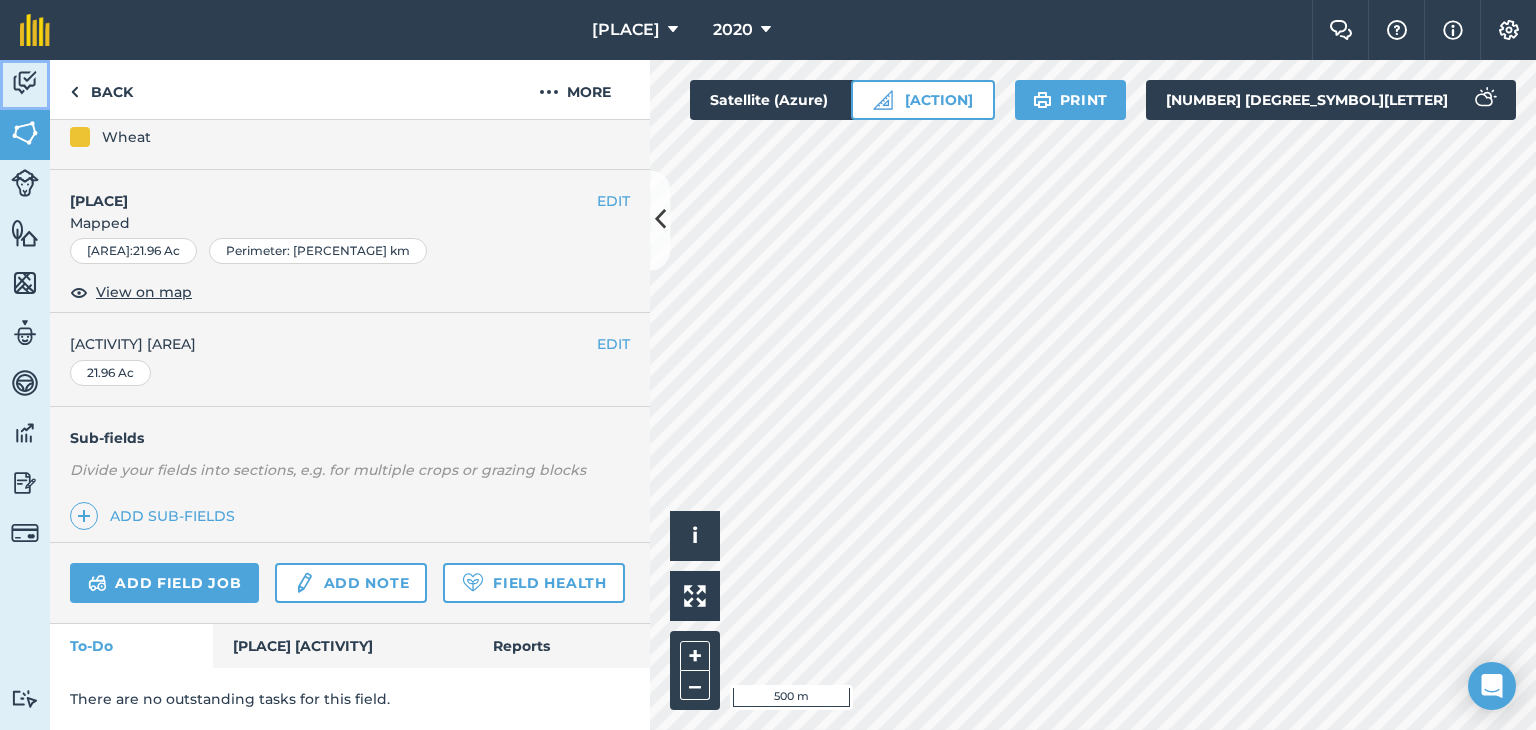 click at bounding box center [25, 83] 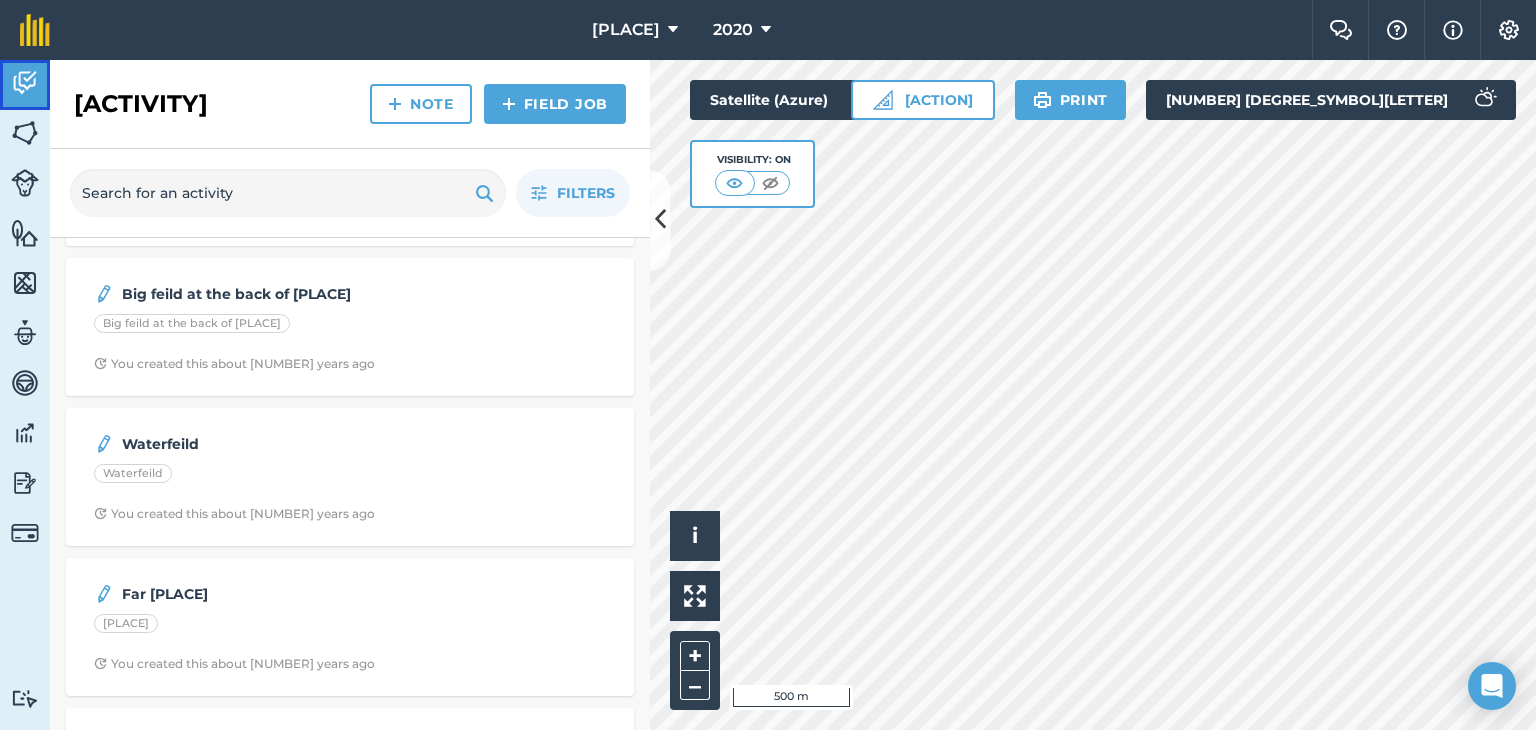 scroll, scrollTop: 1639, scrollLeft: 0, axis: vertical 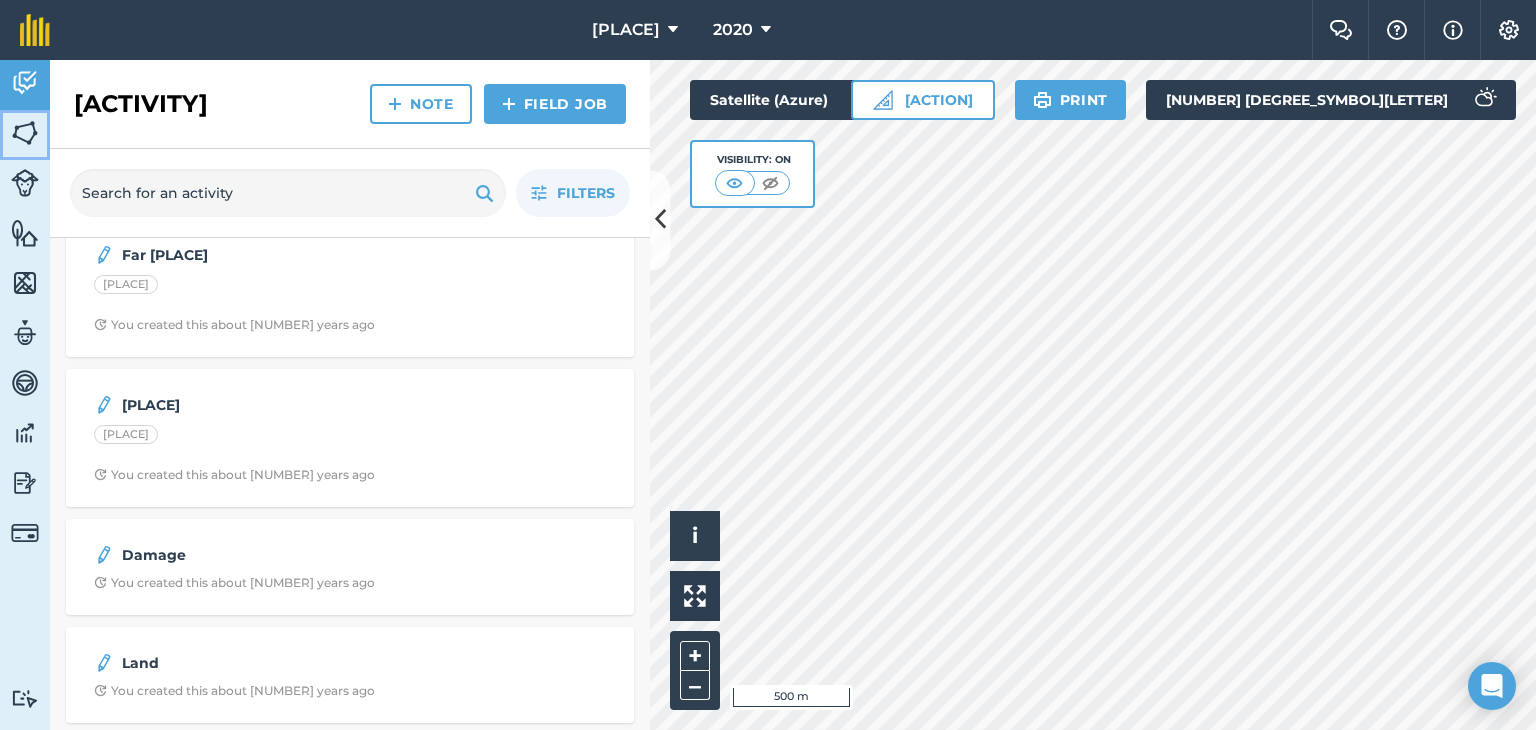 click at bounding box center [25, 133] 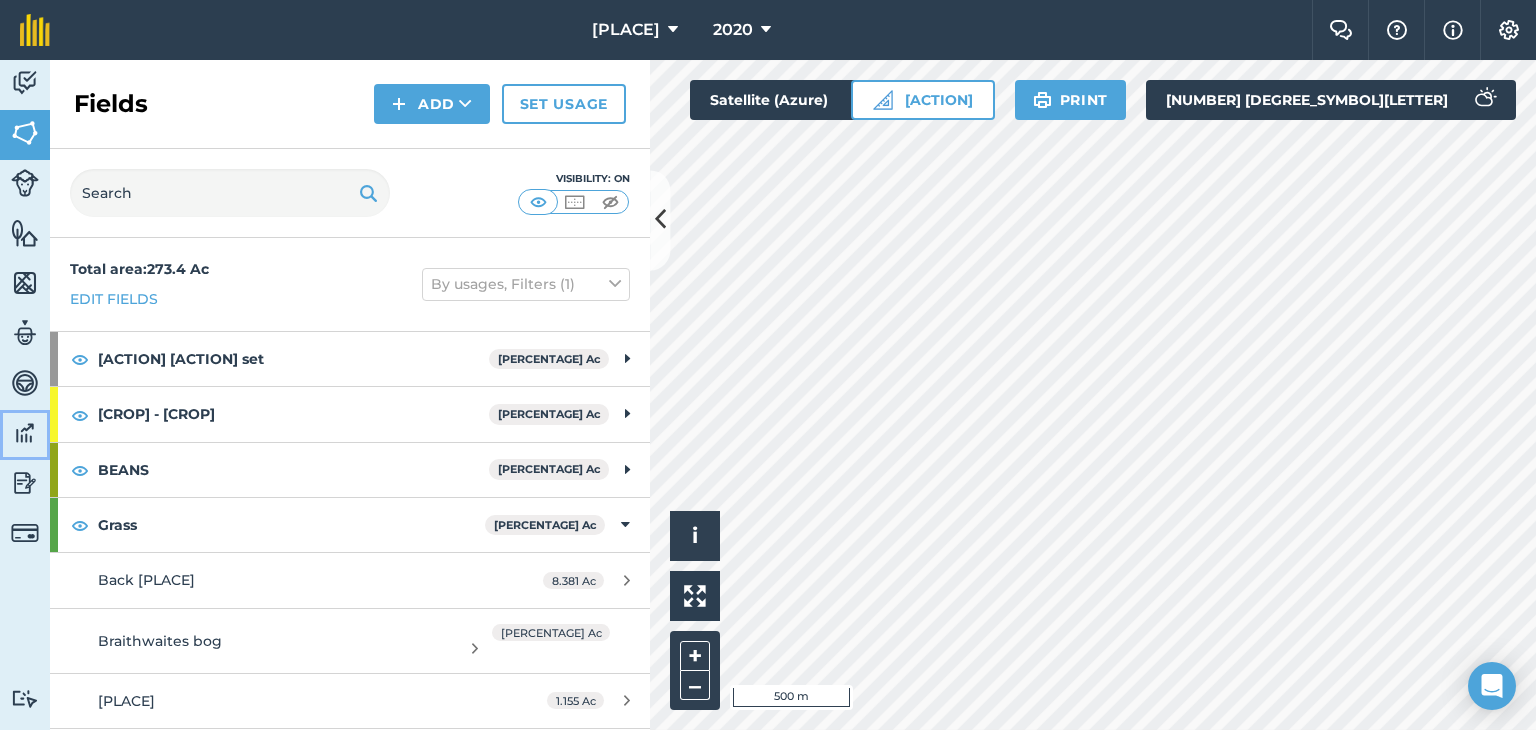 click on "Data" at bounding box center (25, 435) 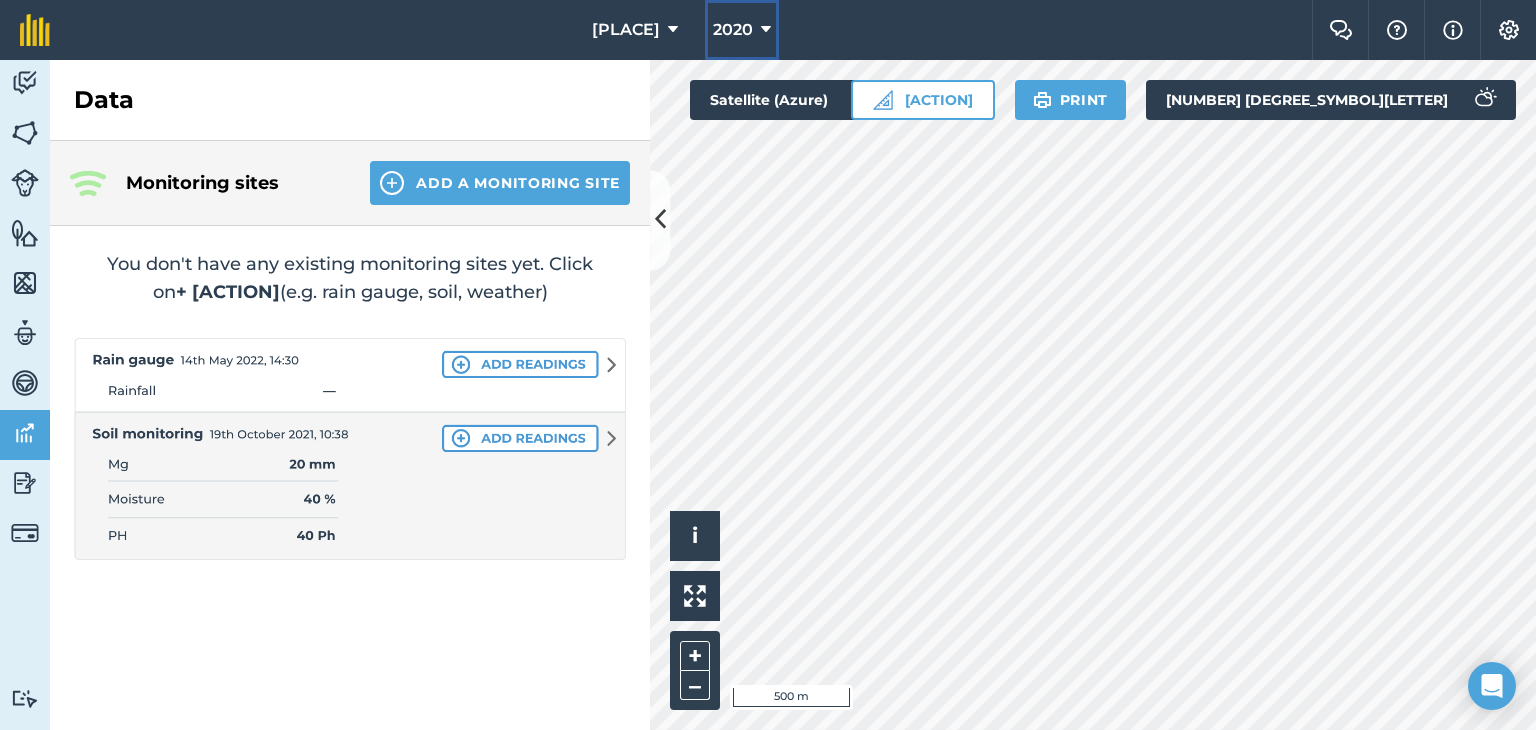 click at bounding box center [766, 30] 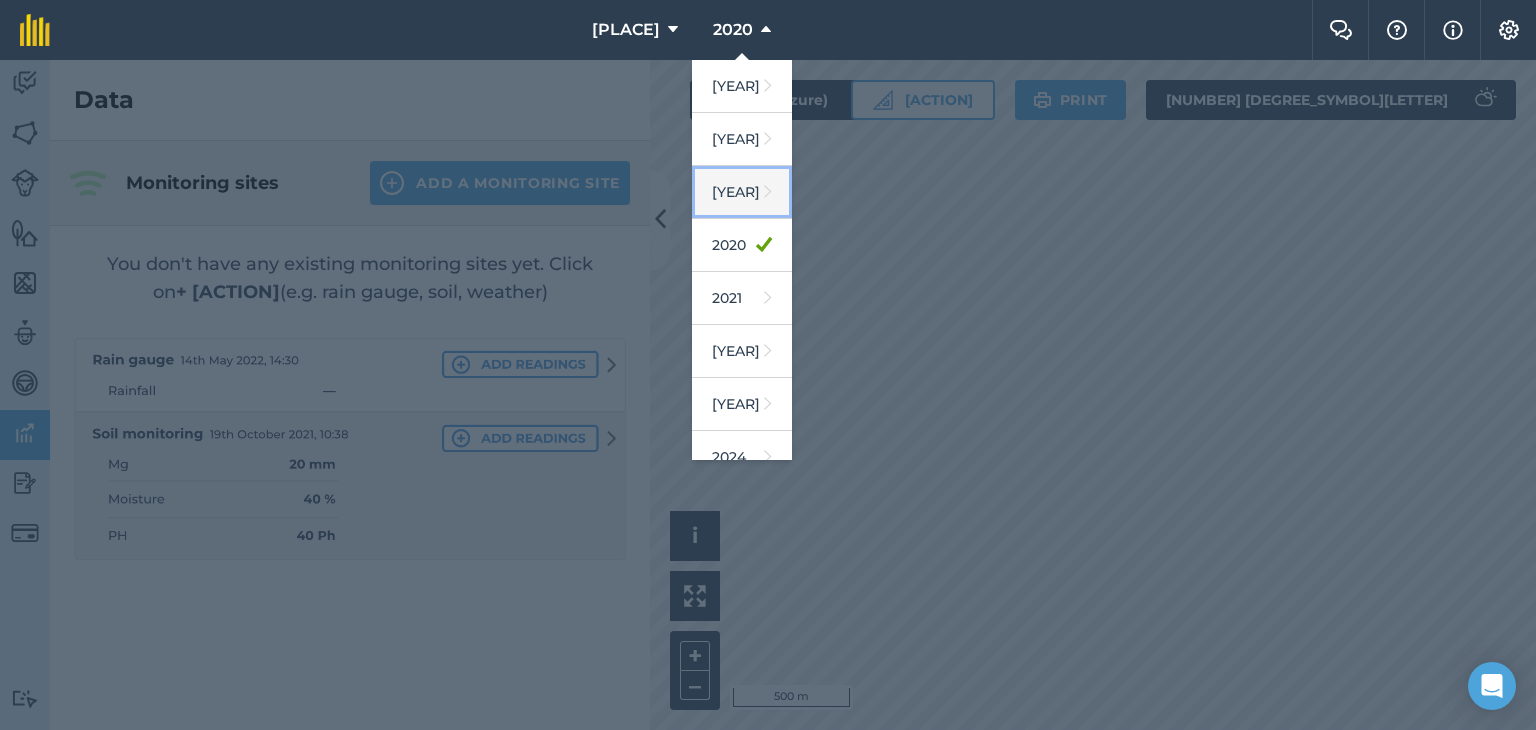 click on "[YEAR]" at bounding box center (742, 192) 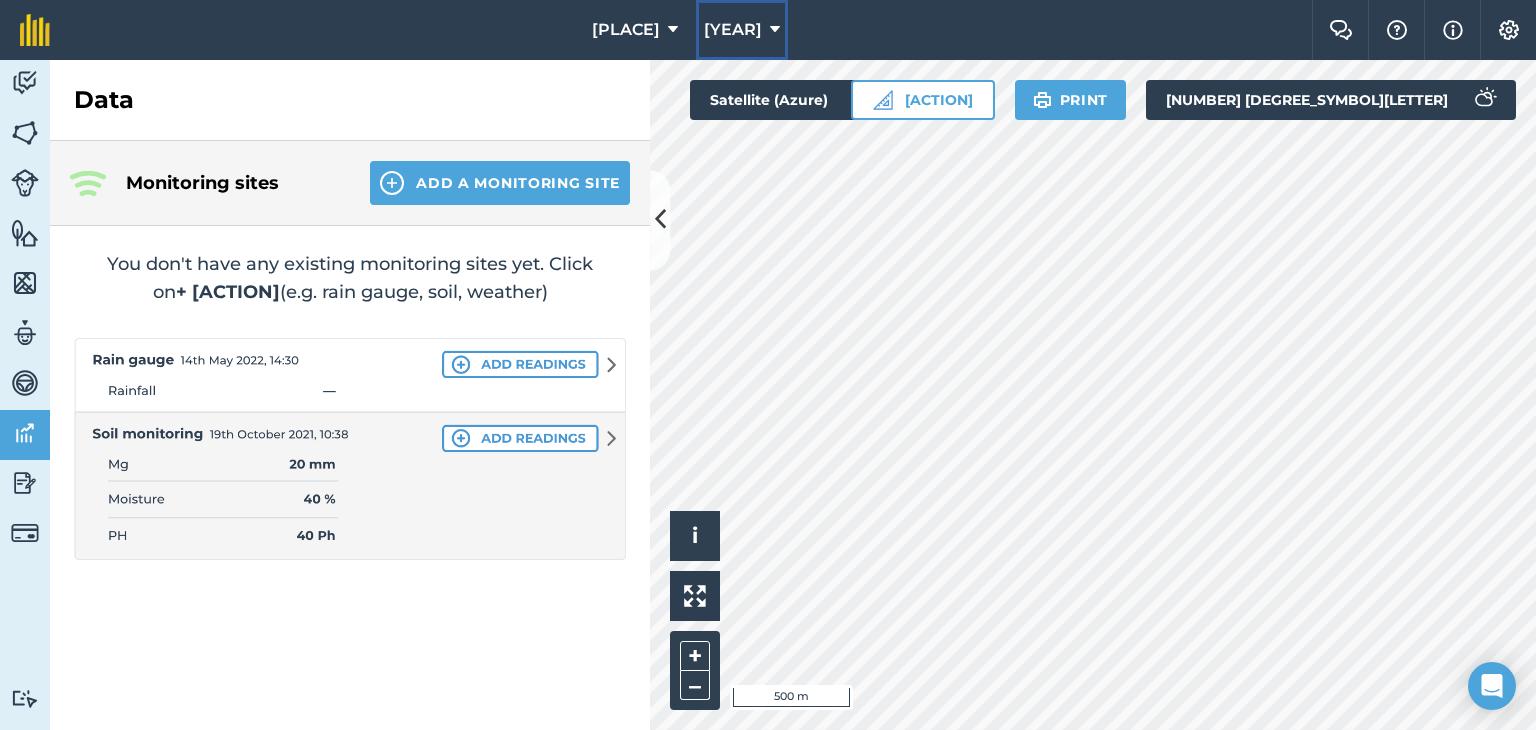 click on "[YEAR]" at bounding box center [733, 30] 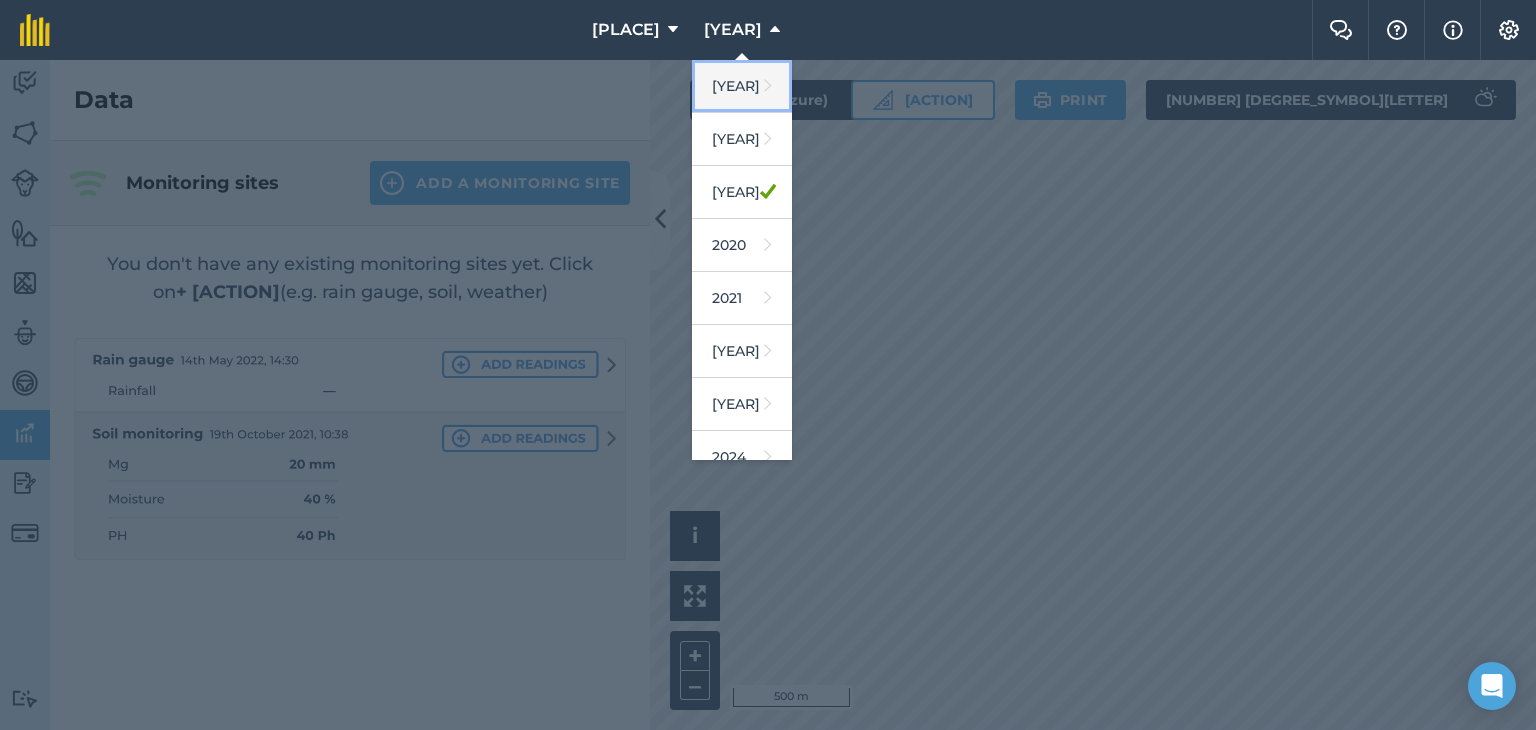 click on "[YEAR]" at bounding box center [742, 86] 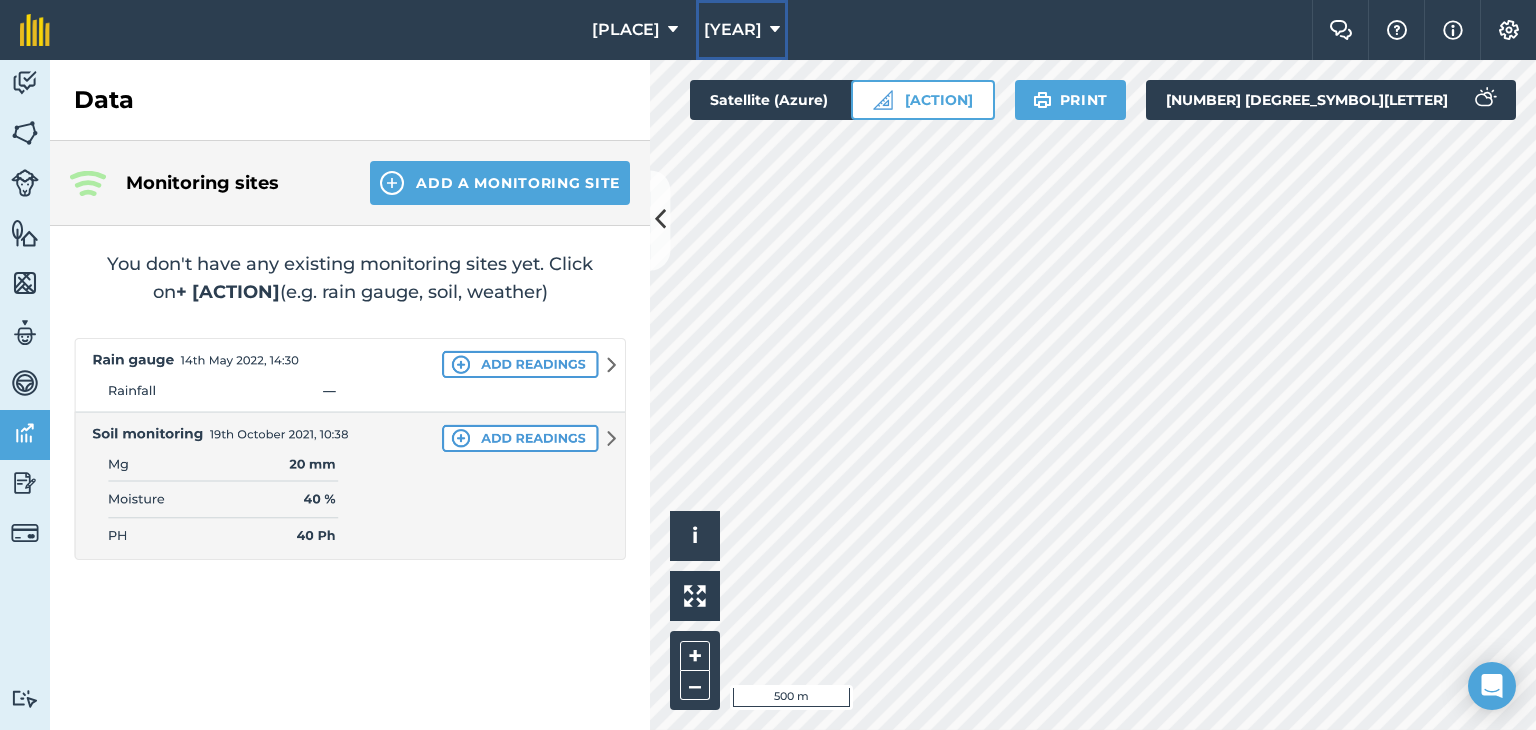 click at bounding box center (775, 30) 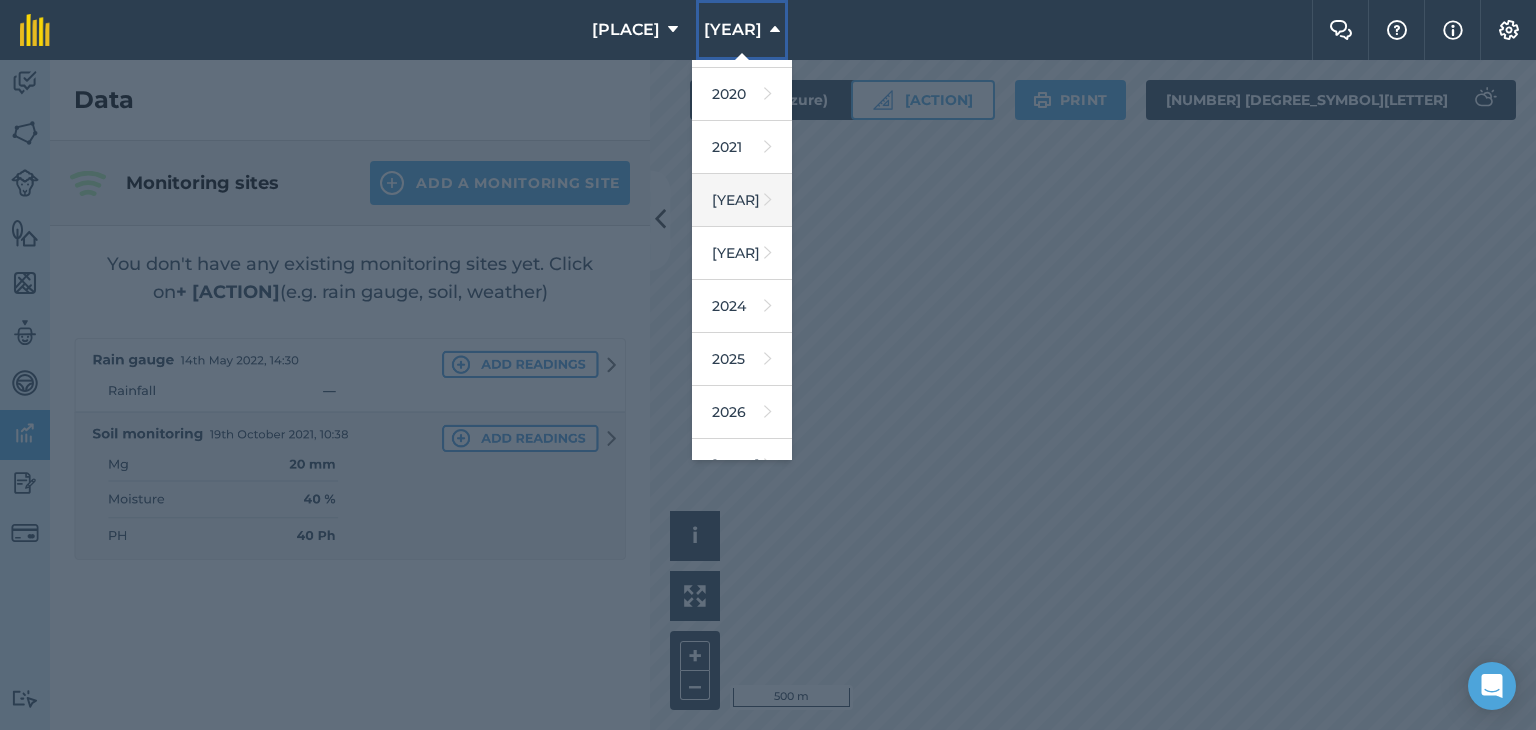 scroll, scrollTop: 180, scrollLeft: 0, axis: vertical 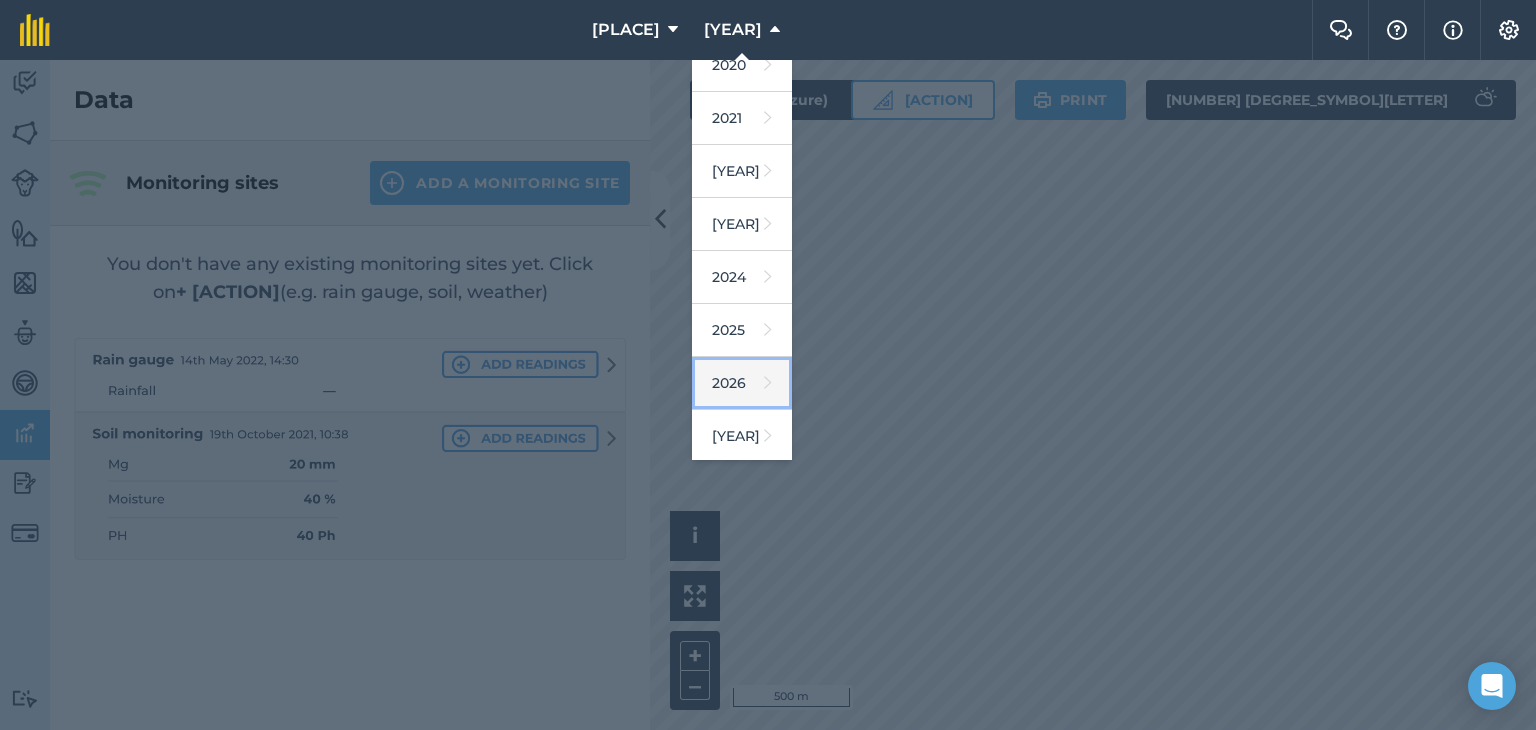 click on "2026" at bounding box center (742, 383) 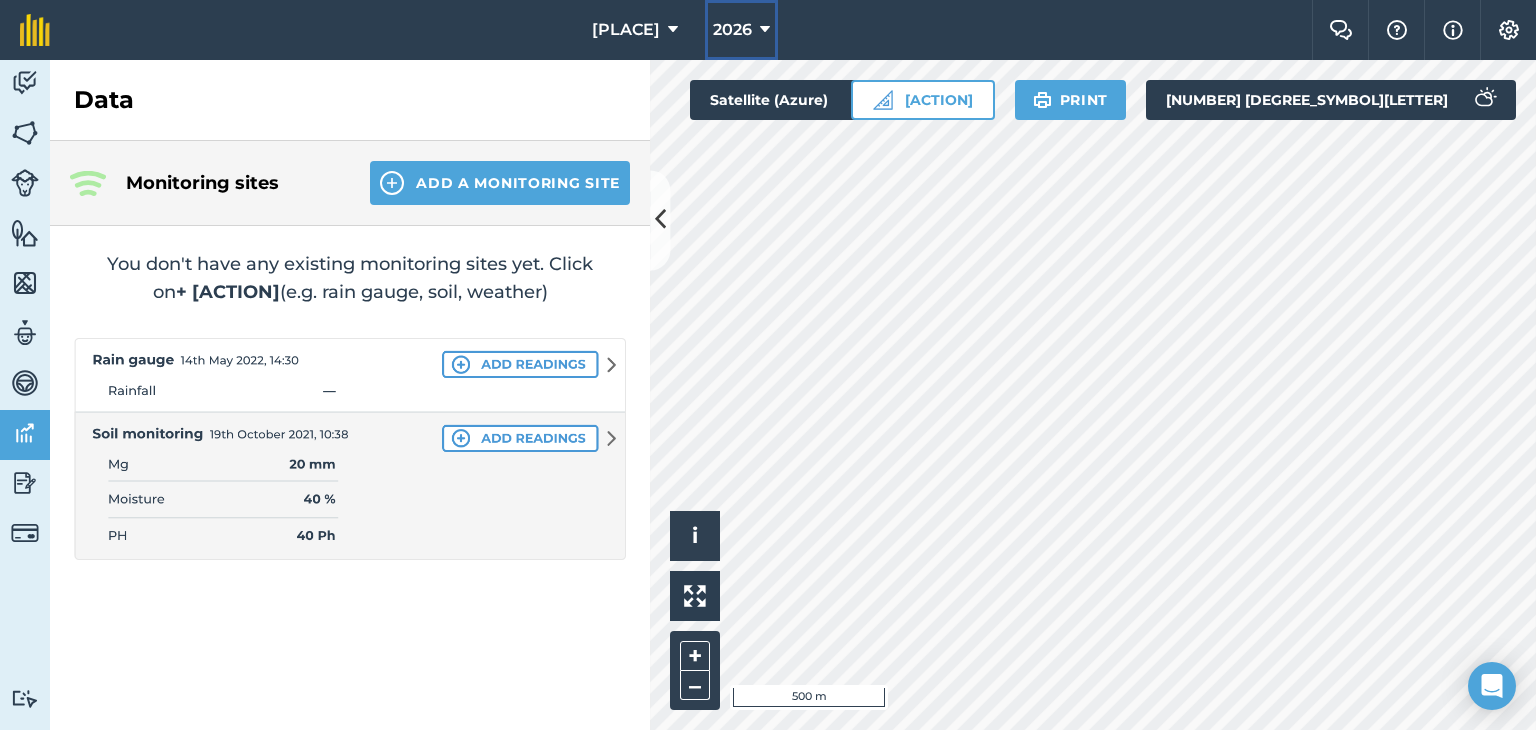 click at bounding box center [765, 30] 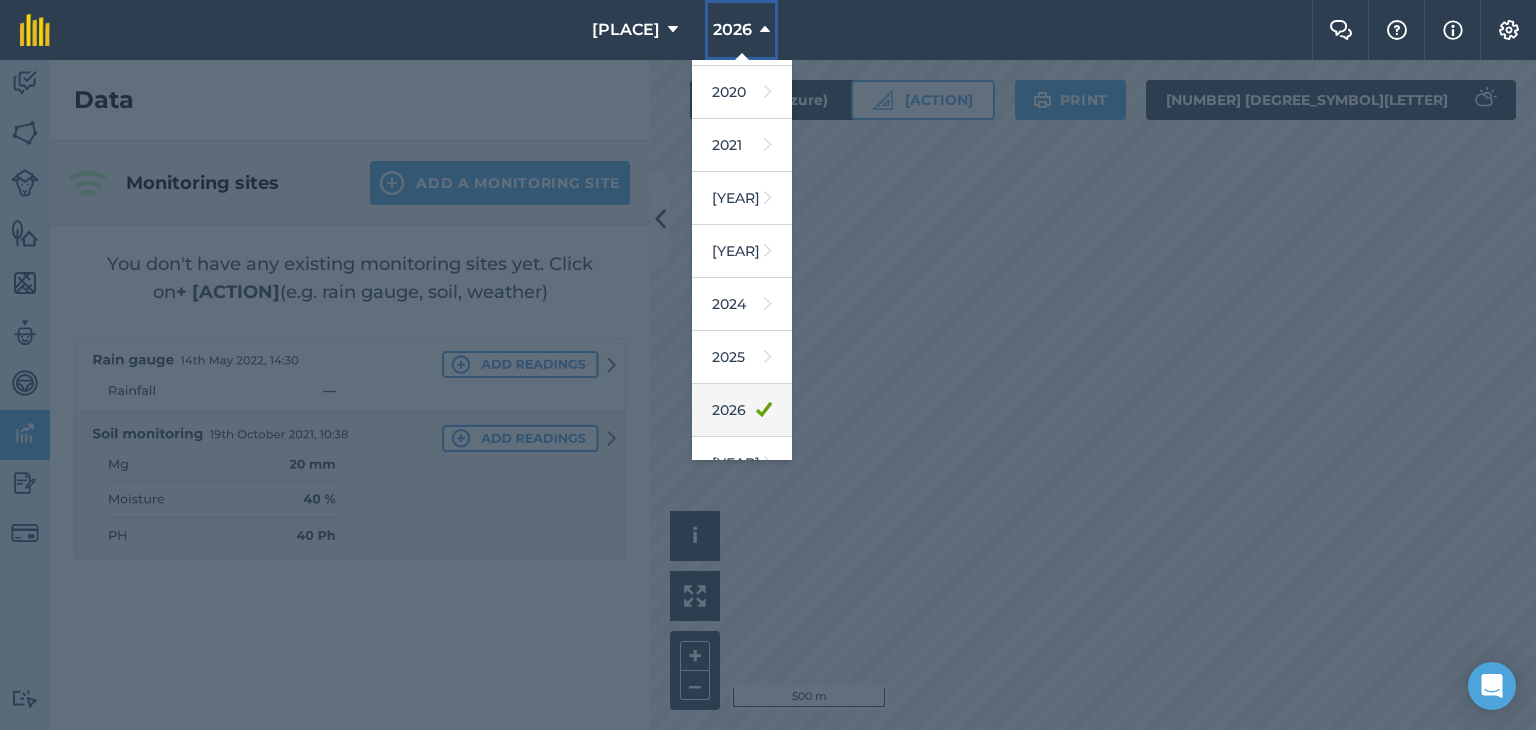 scroll, scrollTop: 180, scrollLeft: 0, axis: vertical 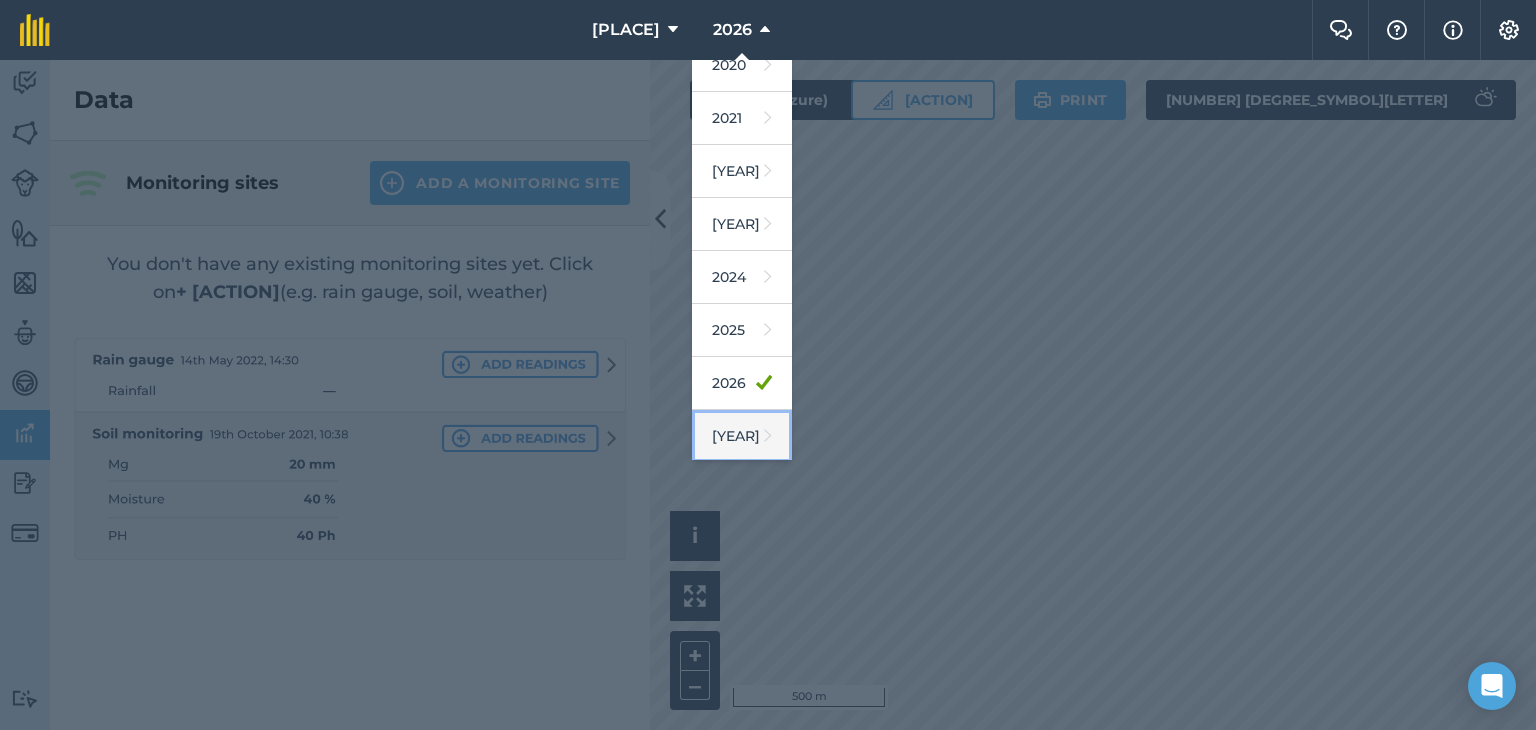 click on "[YEAR]" at bounding box center [742, 436] 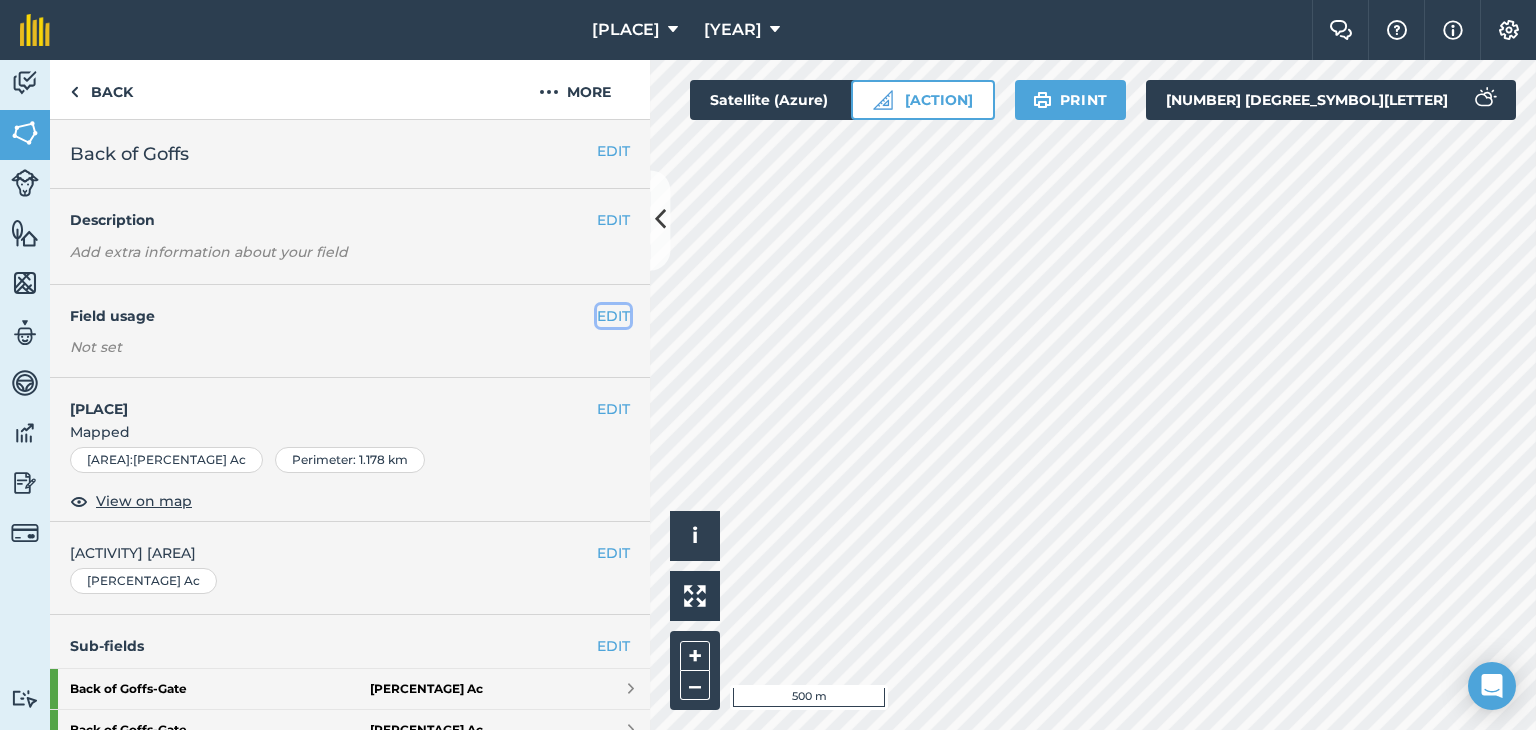 click on "EDIT" at bounding box center (613, 316) 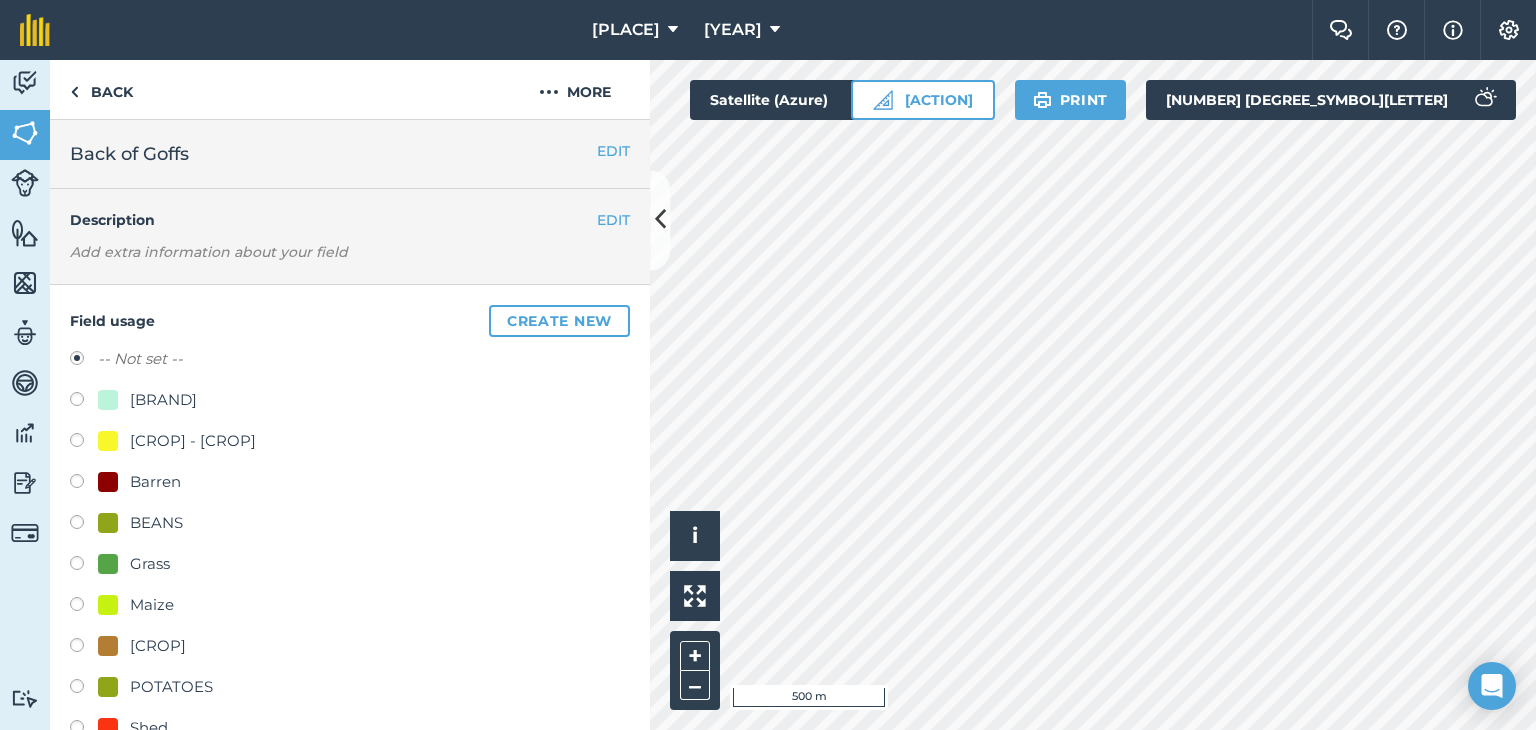 click on "Grass" at bounding box center [150, 564] 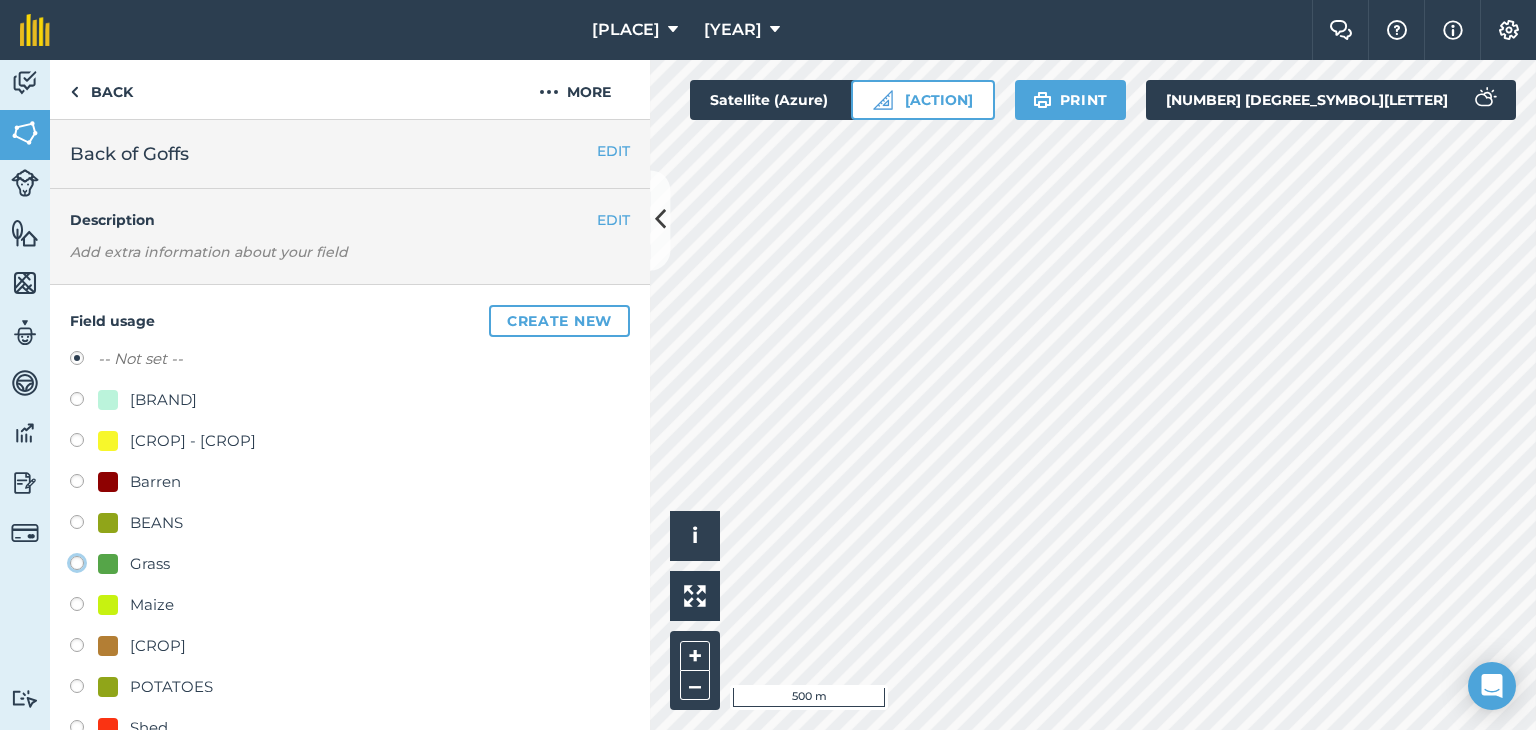 click on "Grass" at bounding box center [-9923, 562] 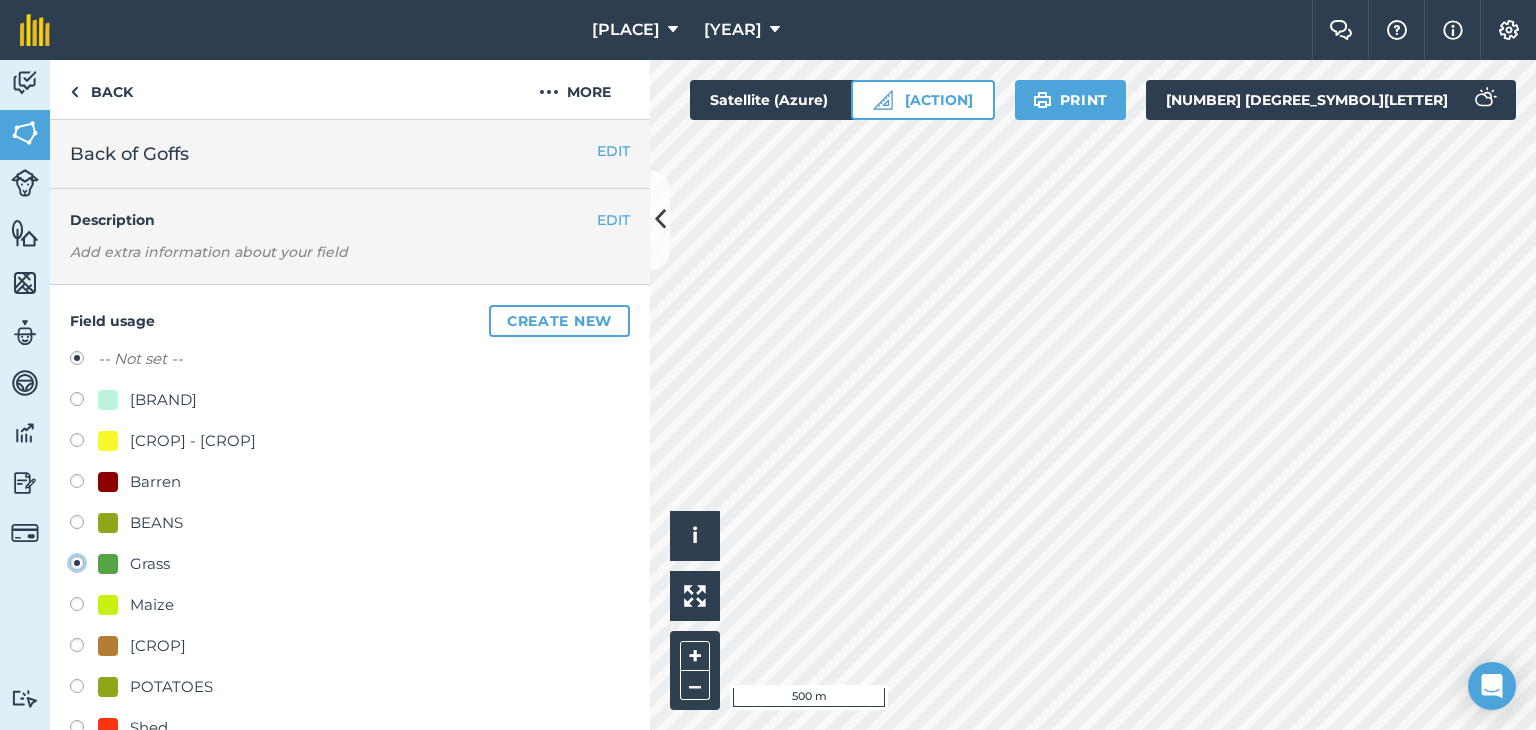 radio on "true" 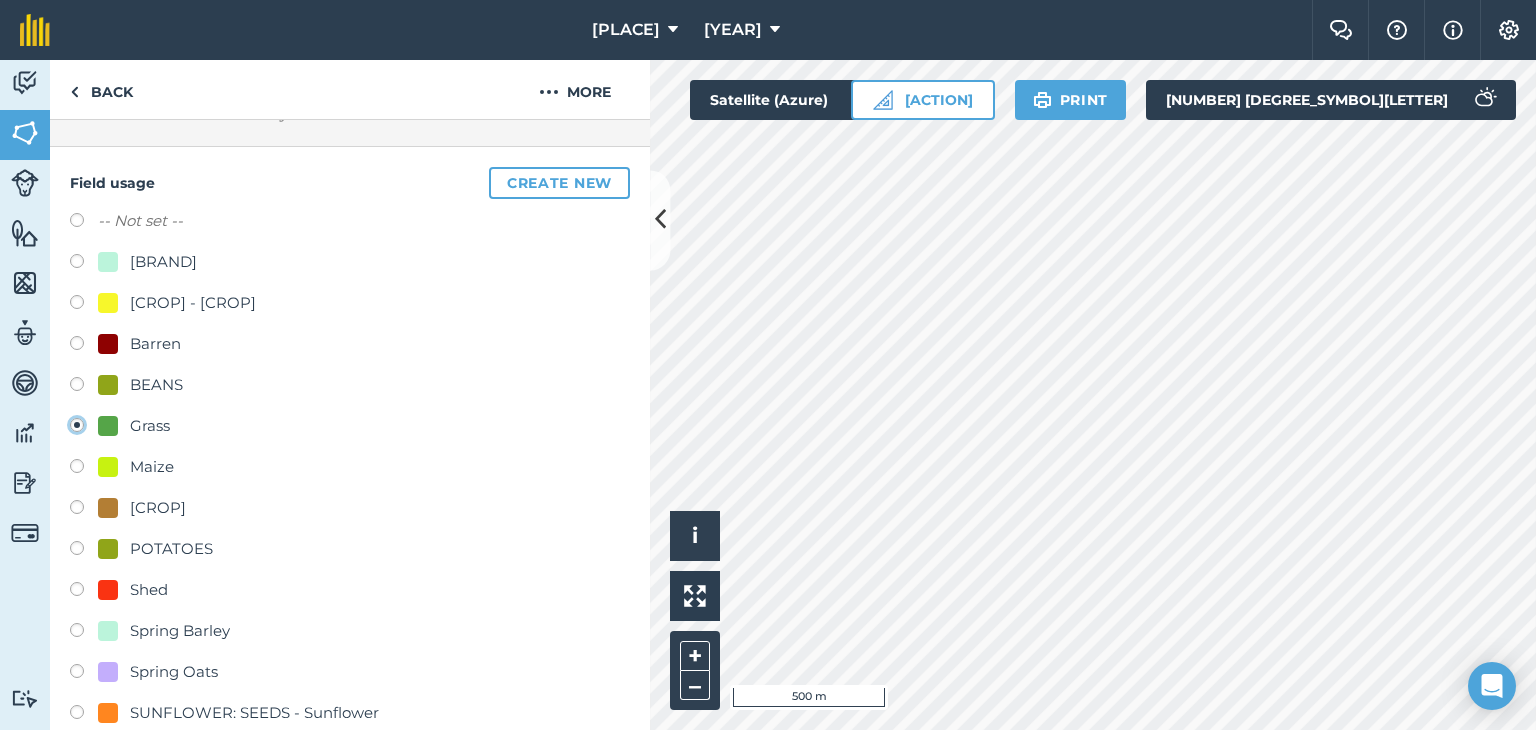 scroll, scrollTop: 300, scrollLeft: 0, axis: vertical 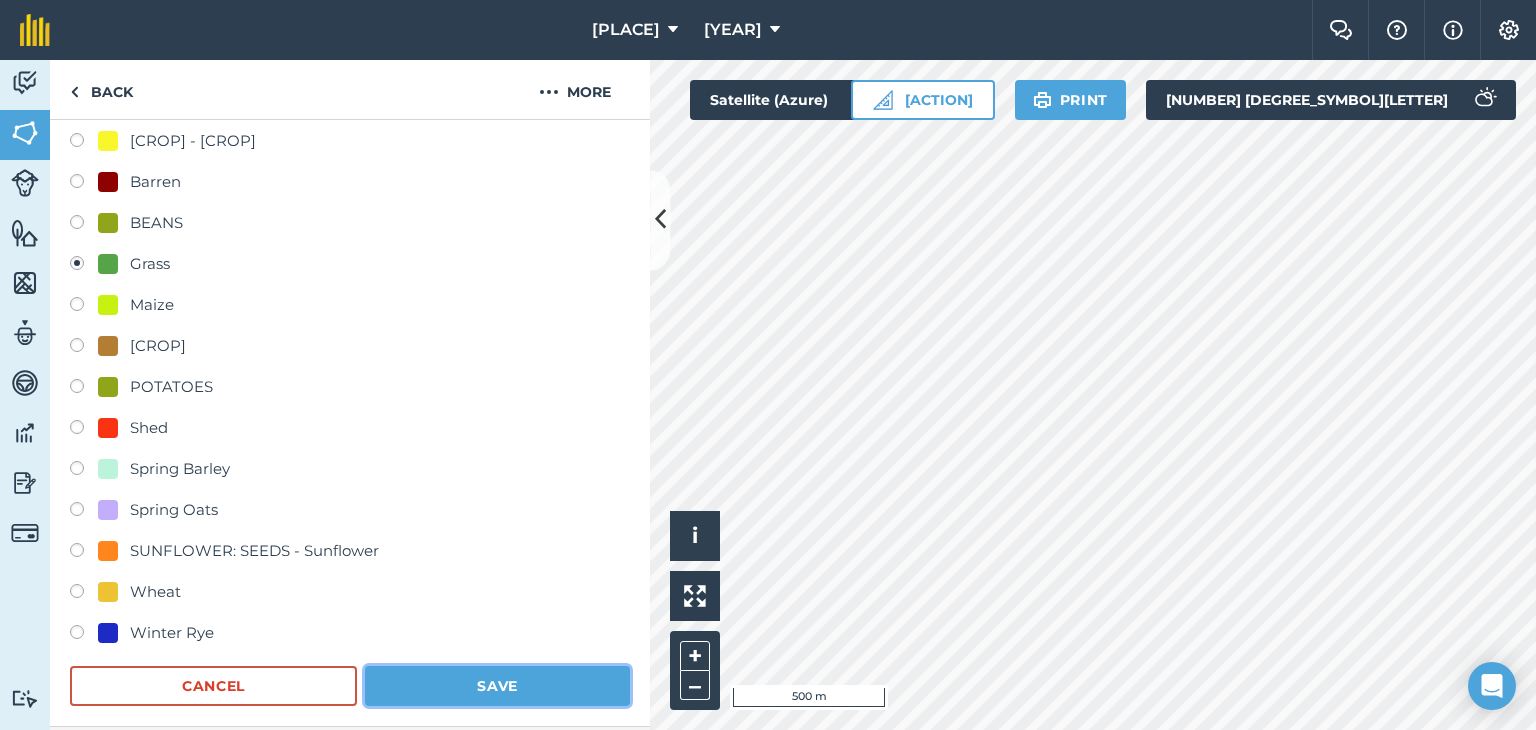 click on "Save" at bounding box center (497, 686) 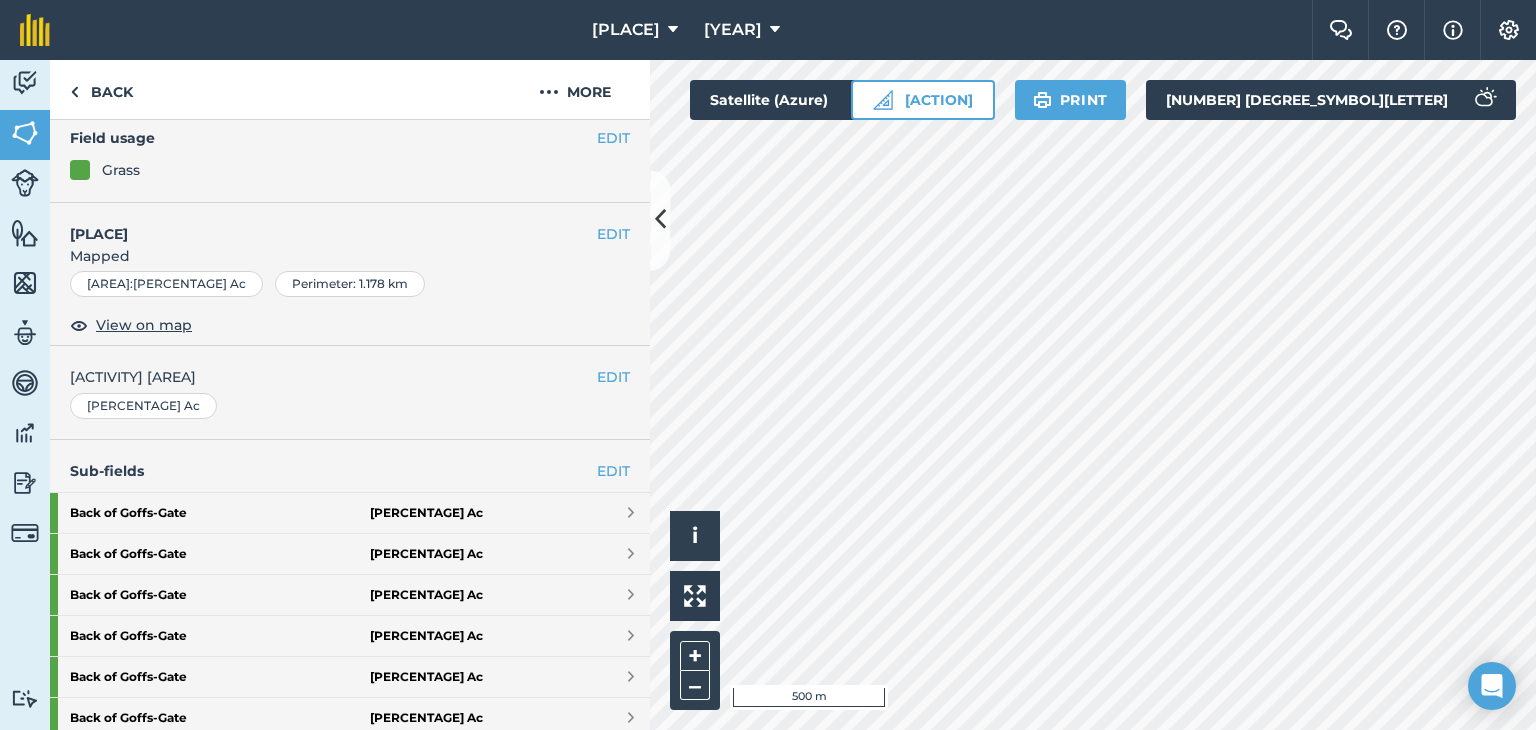 scroll, scrollTop: 0, scrollLeft: 0, axis: both 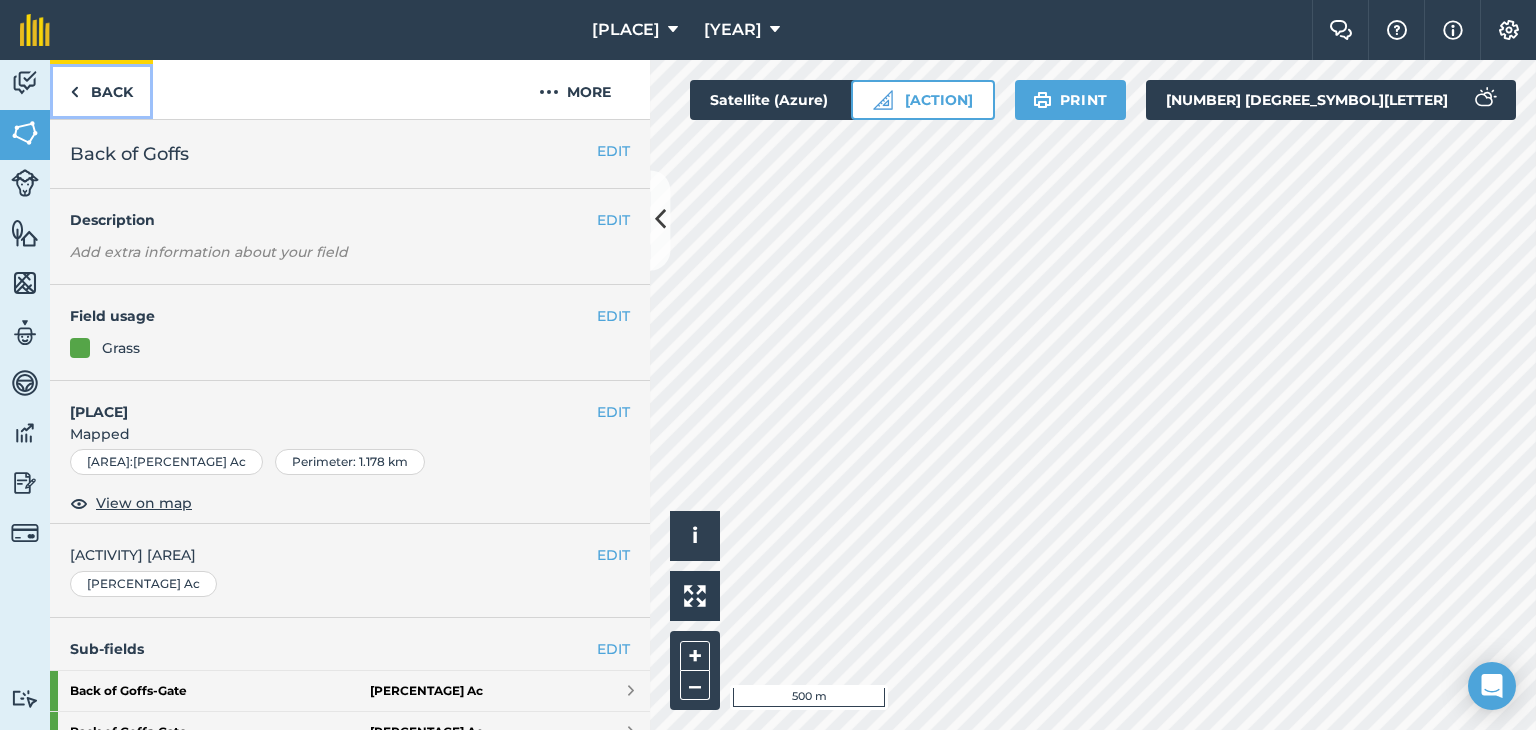 click on "Back" at bounding box center (101, 89) 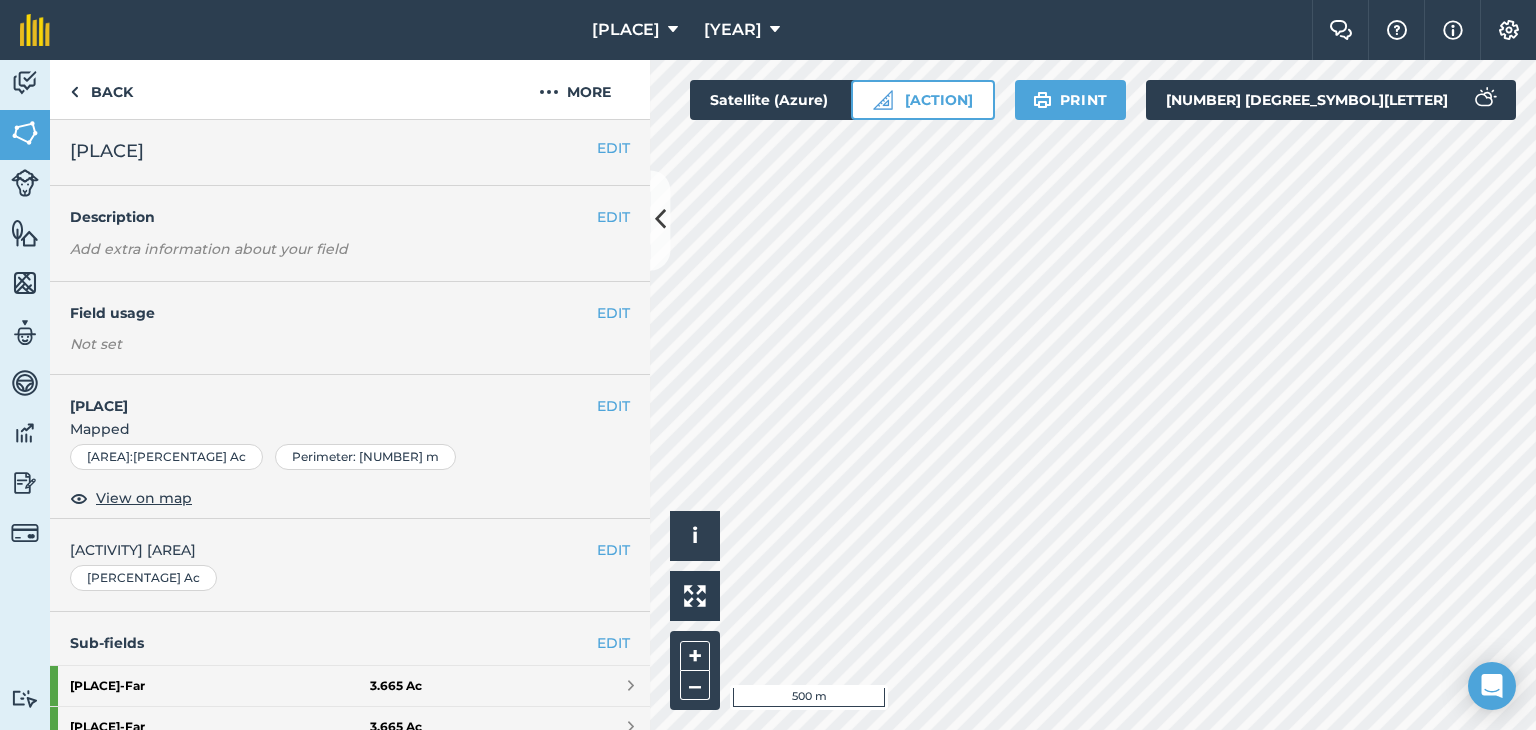 scroll, scrollTop: 0, scrollLeft: 0, axis: both 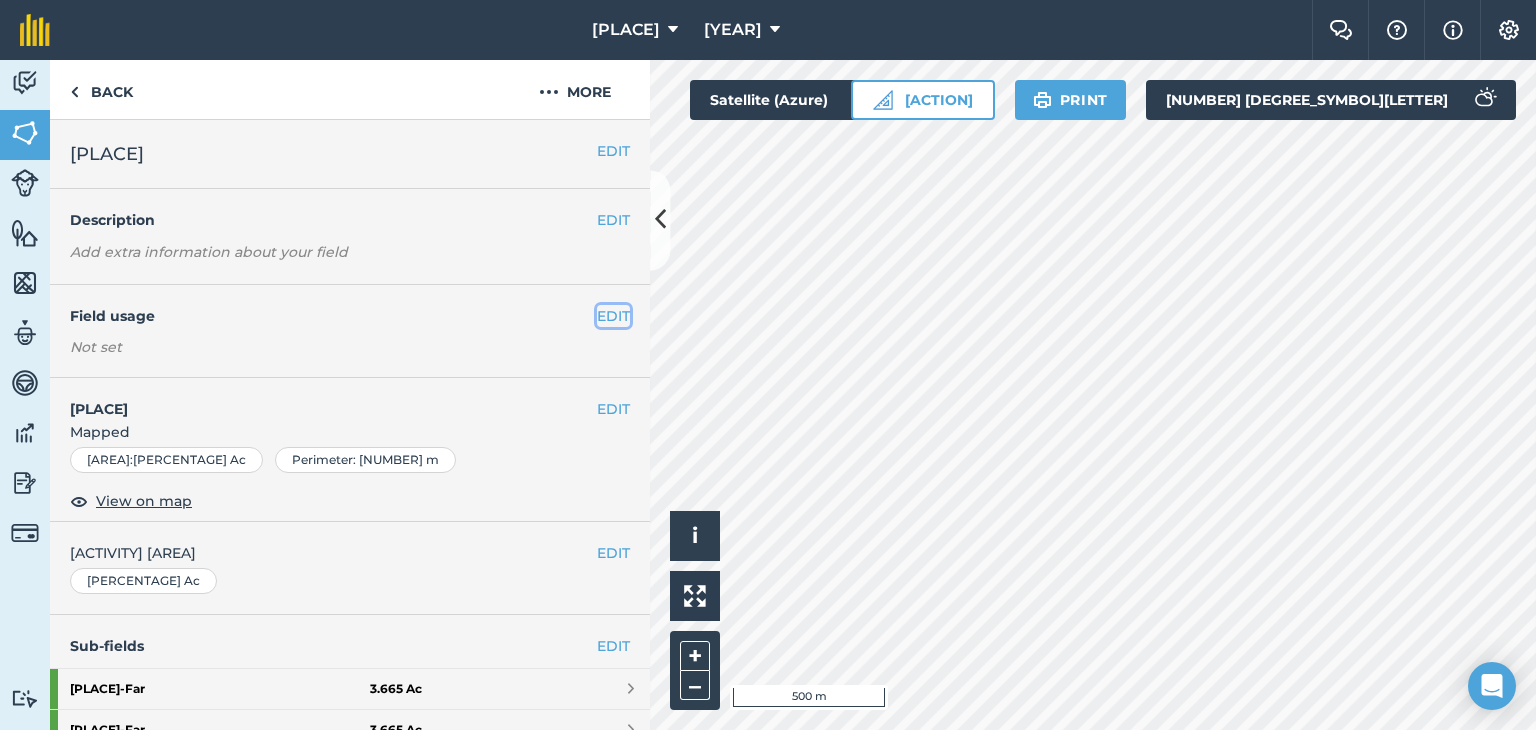 click on "EDIT" at bounding box center [613, 316] 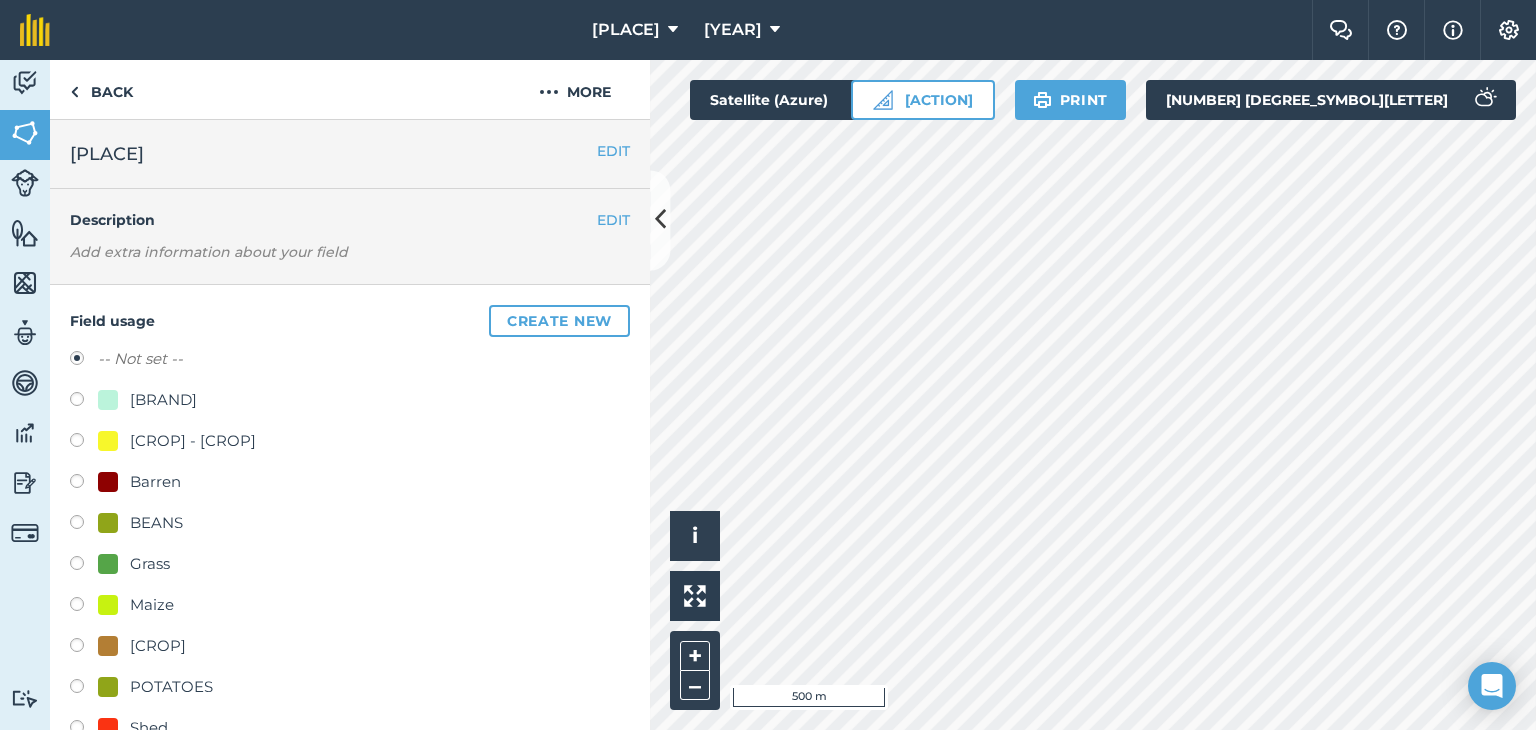 click on "Grass" at bounding box center [150, 564] 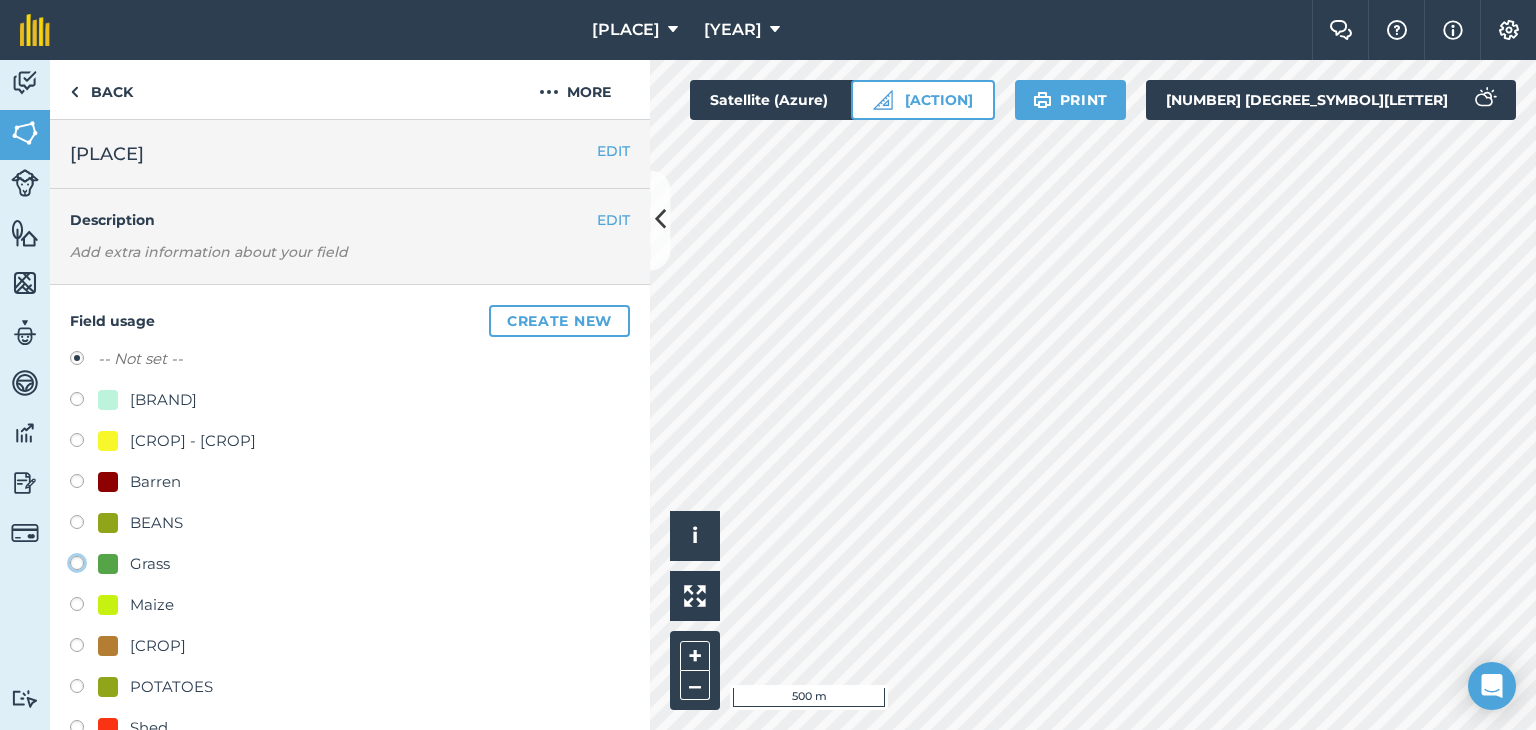 click on "Grass" at bounding box center [-9923, 562] 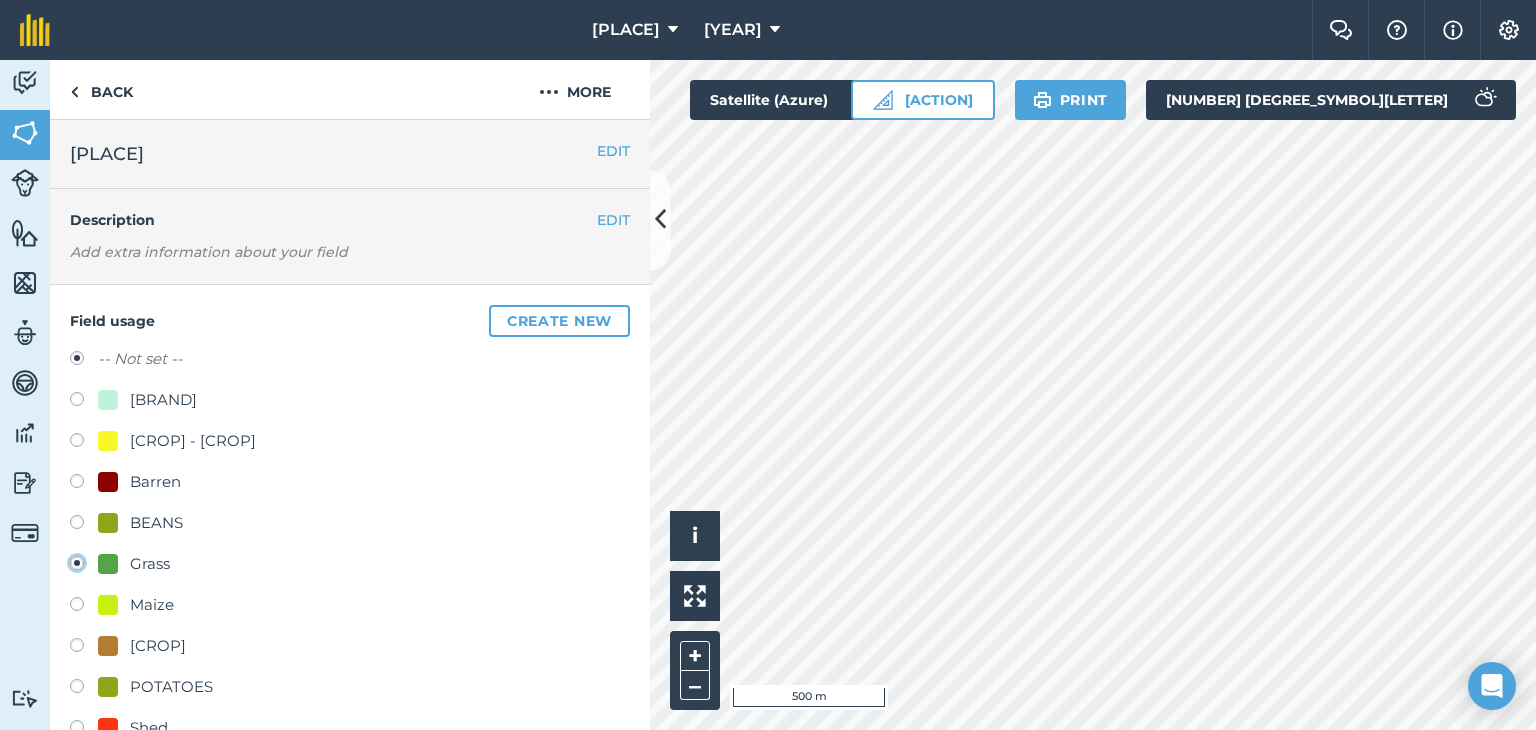 radio on "true" 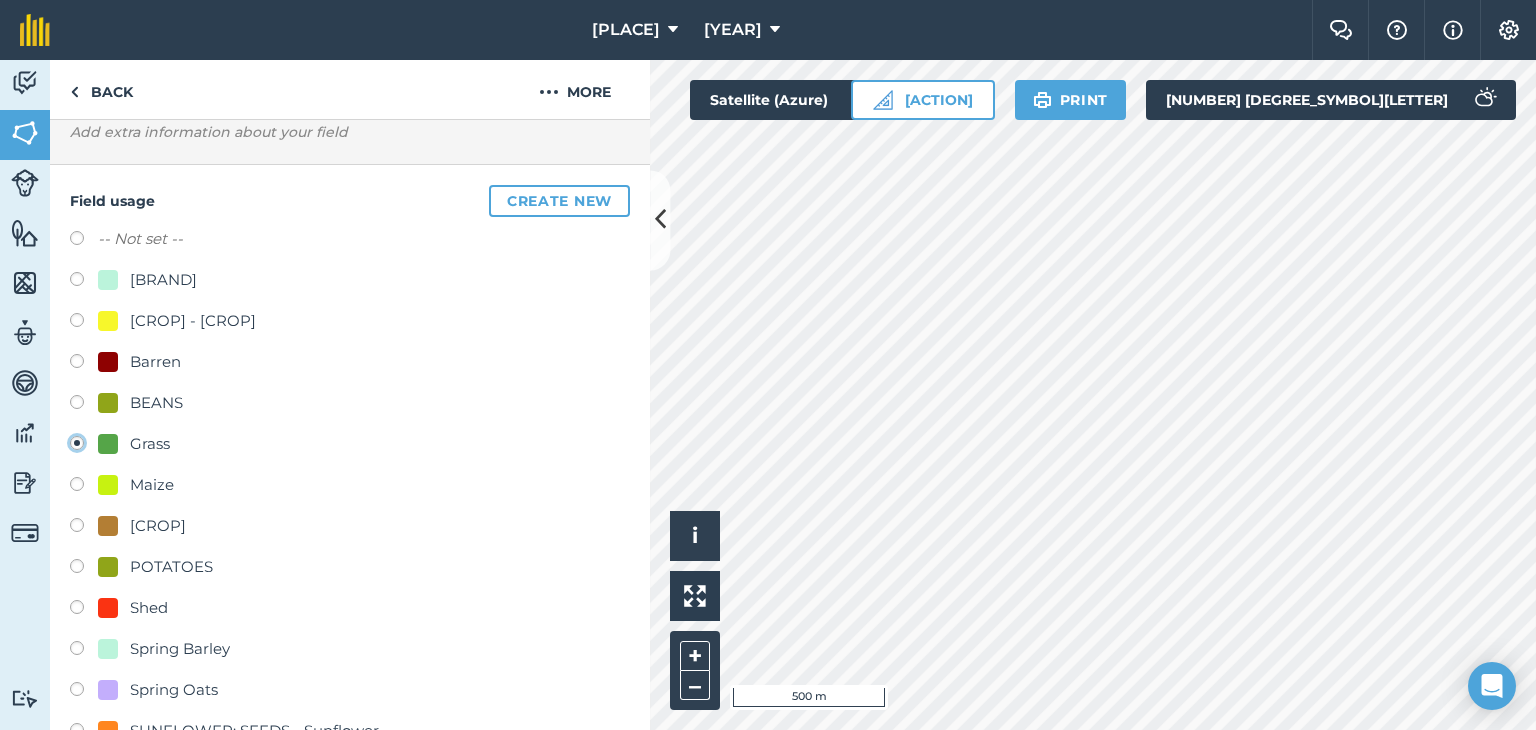 scroll, scrollTop: 400, scrollLeft: 0, axis: vertical 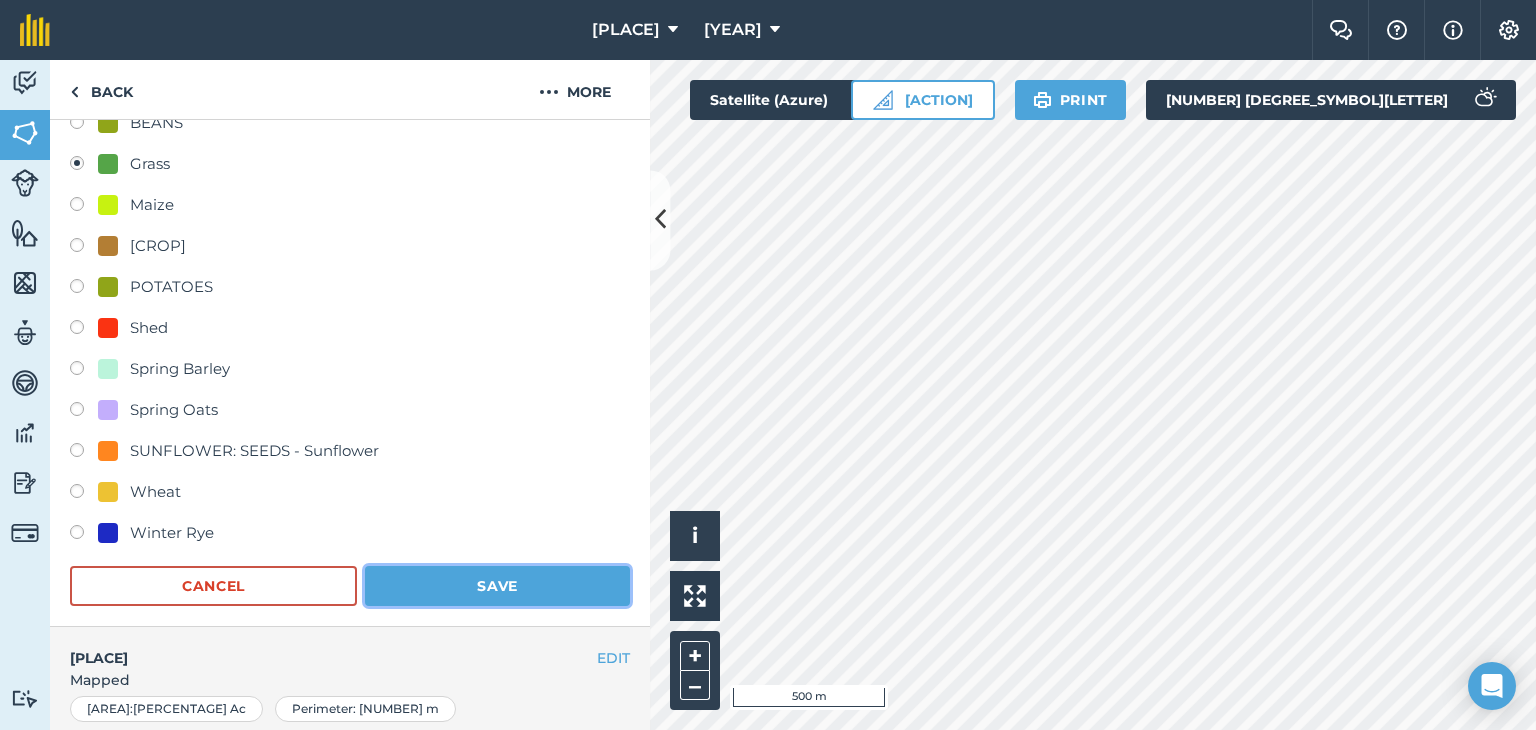 click on "Save" at bounding box center (497, 586) 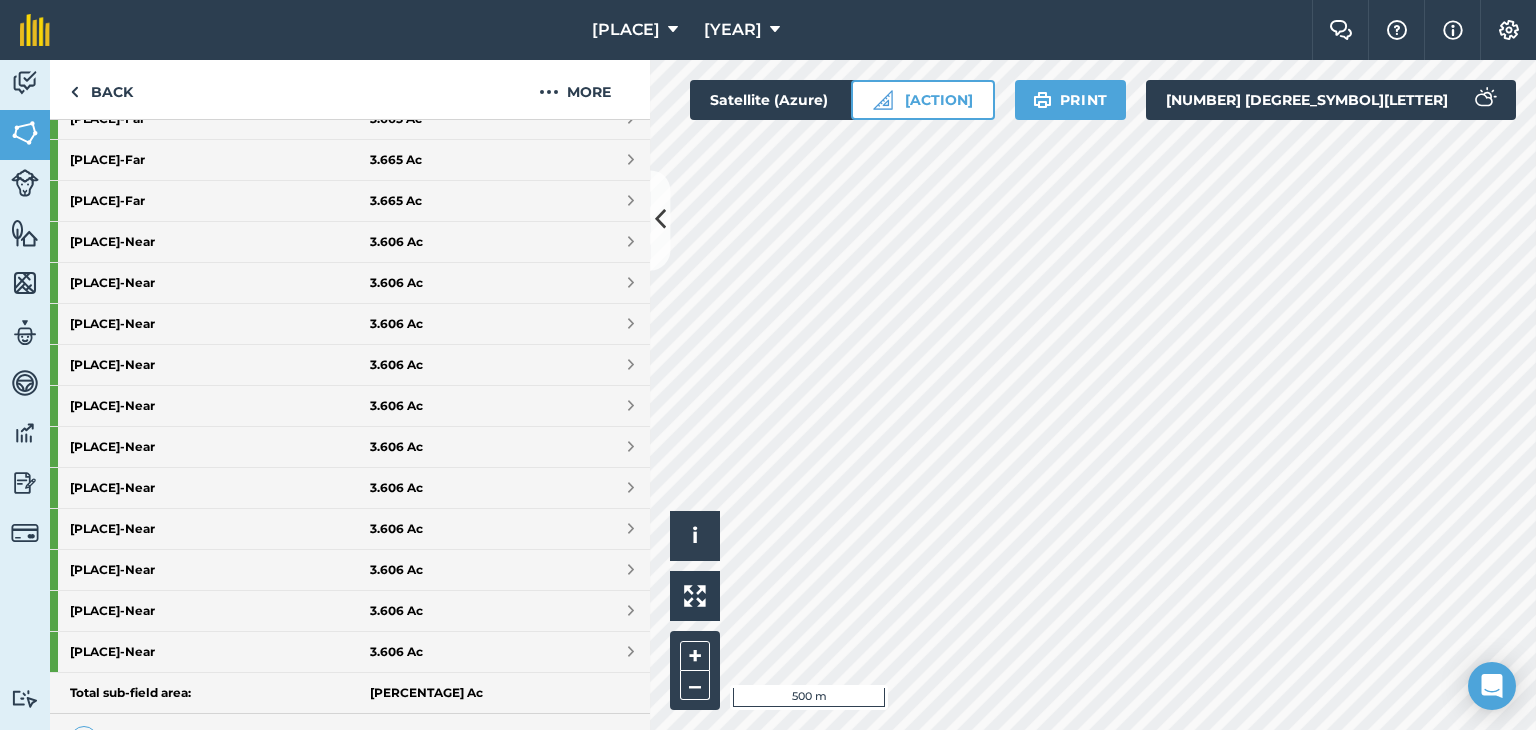 scroll, scrollTop: 1173, scrollLeft: 0, axis: vertical 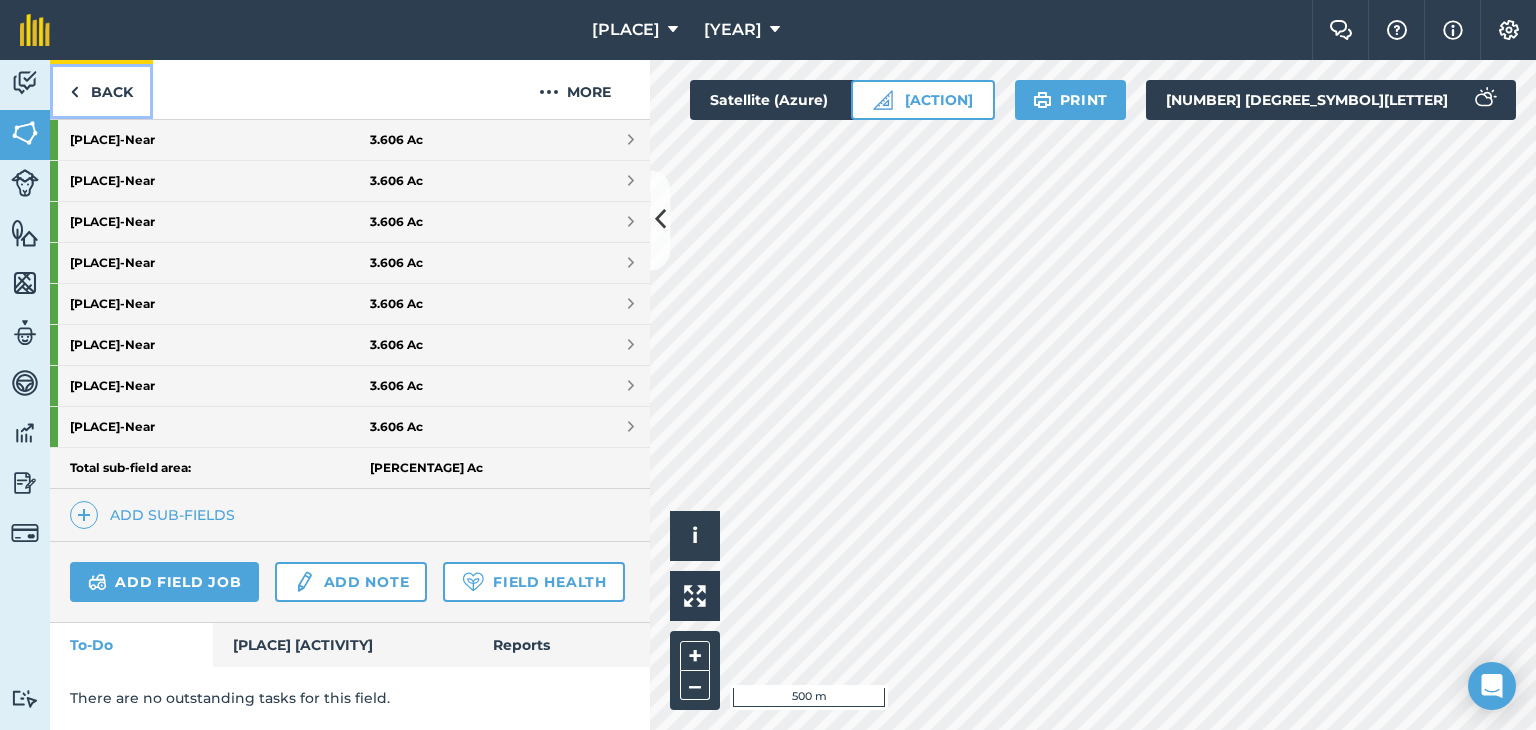 click on "Back" at bounding box center [101, 89] 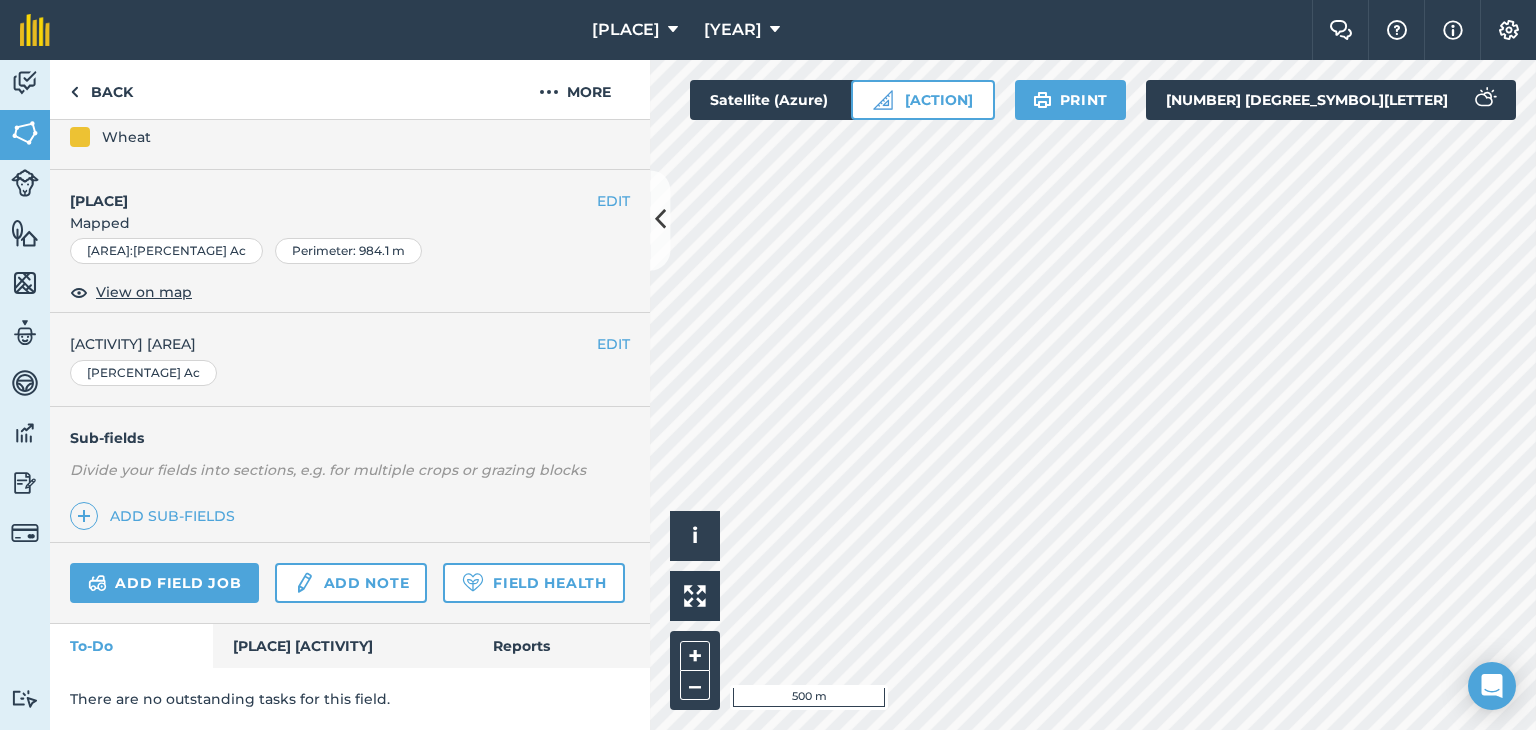 scroll, scrollTop: 264, scrollLeft: 0, axis: vertical 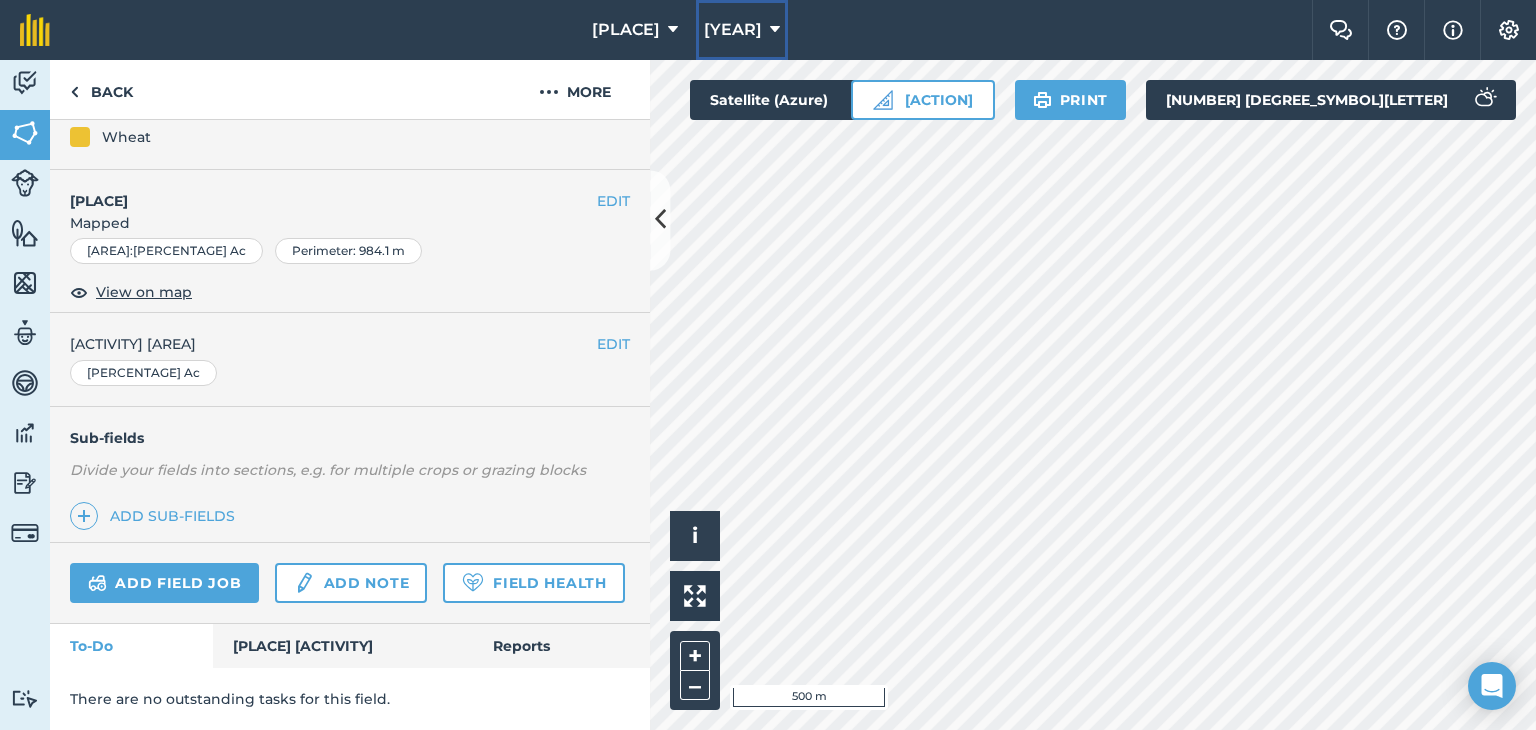 click on "[YEAR]" at bounding box center (742, 30) 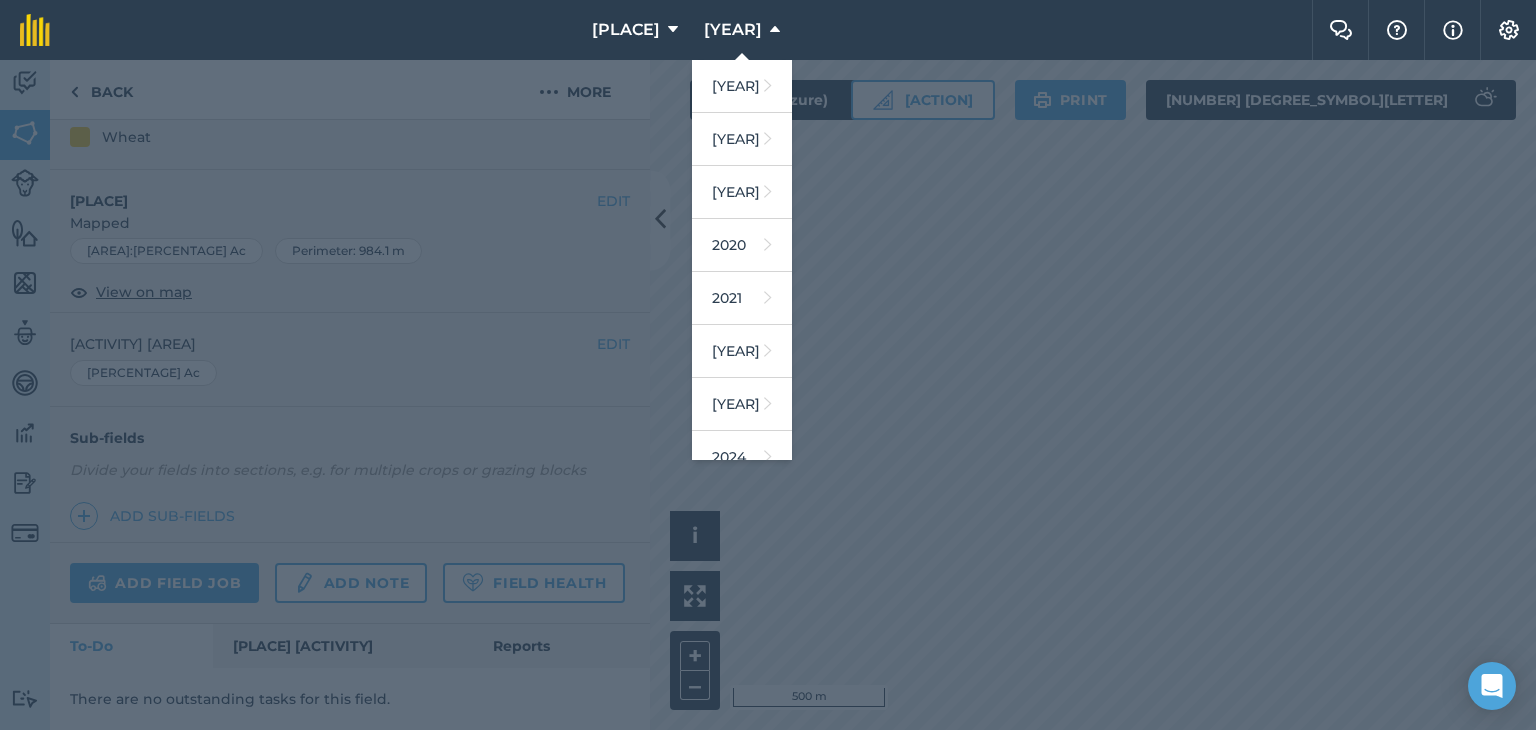 click at bounding box center (768, 395) 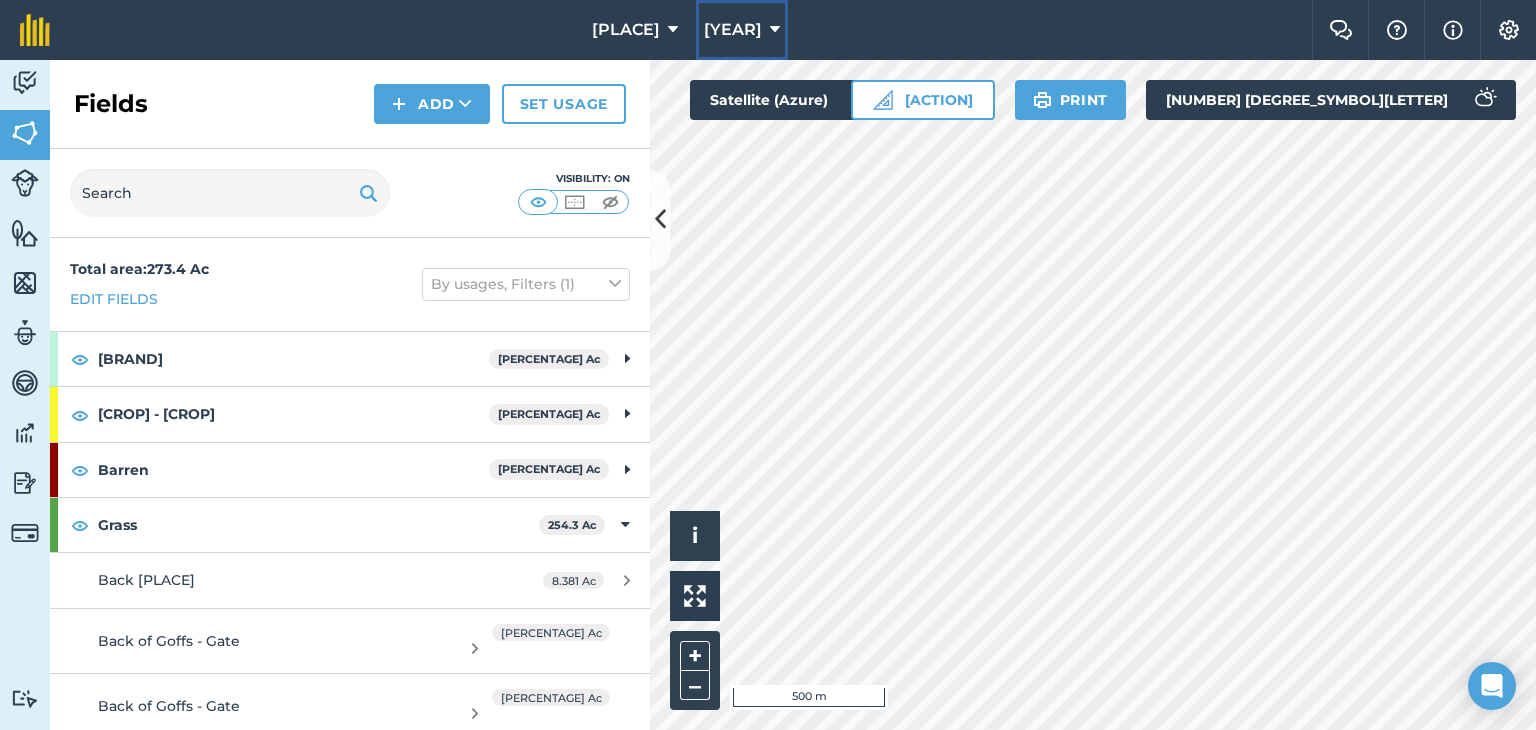 click on "[YEAR]" at bounding box center [742, 30] 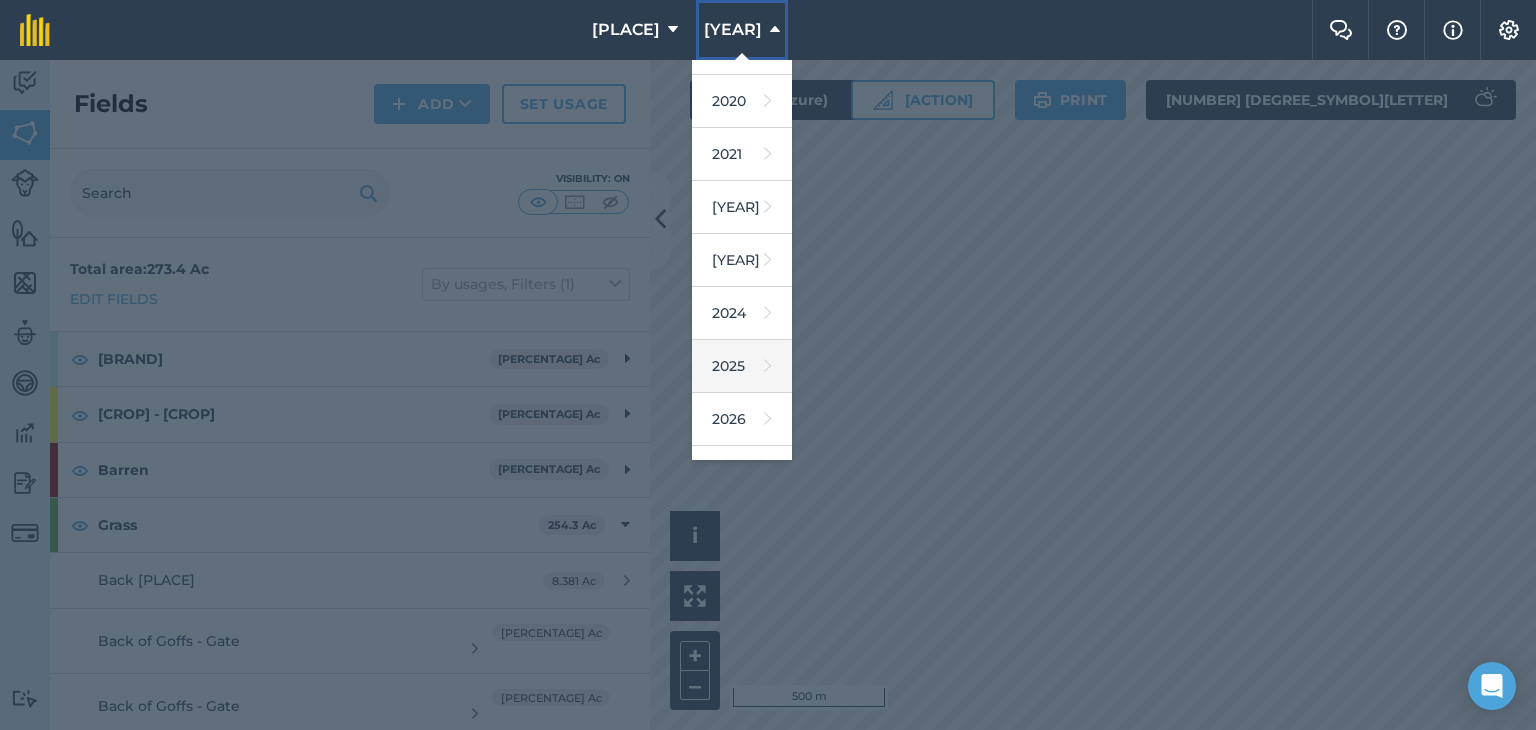 scroll, scrollTop: 180, scrollLeft: 0, axis: vertical 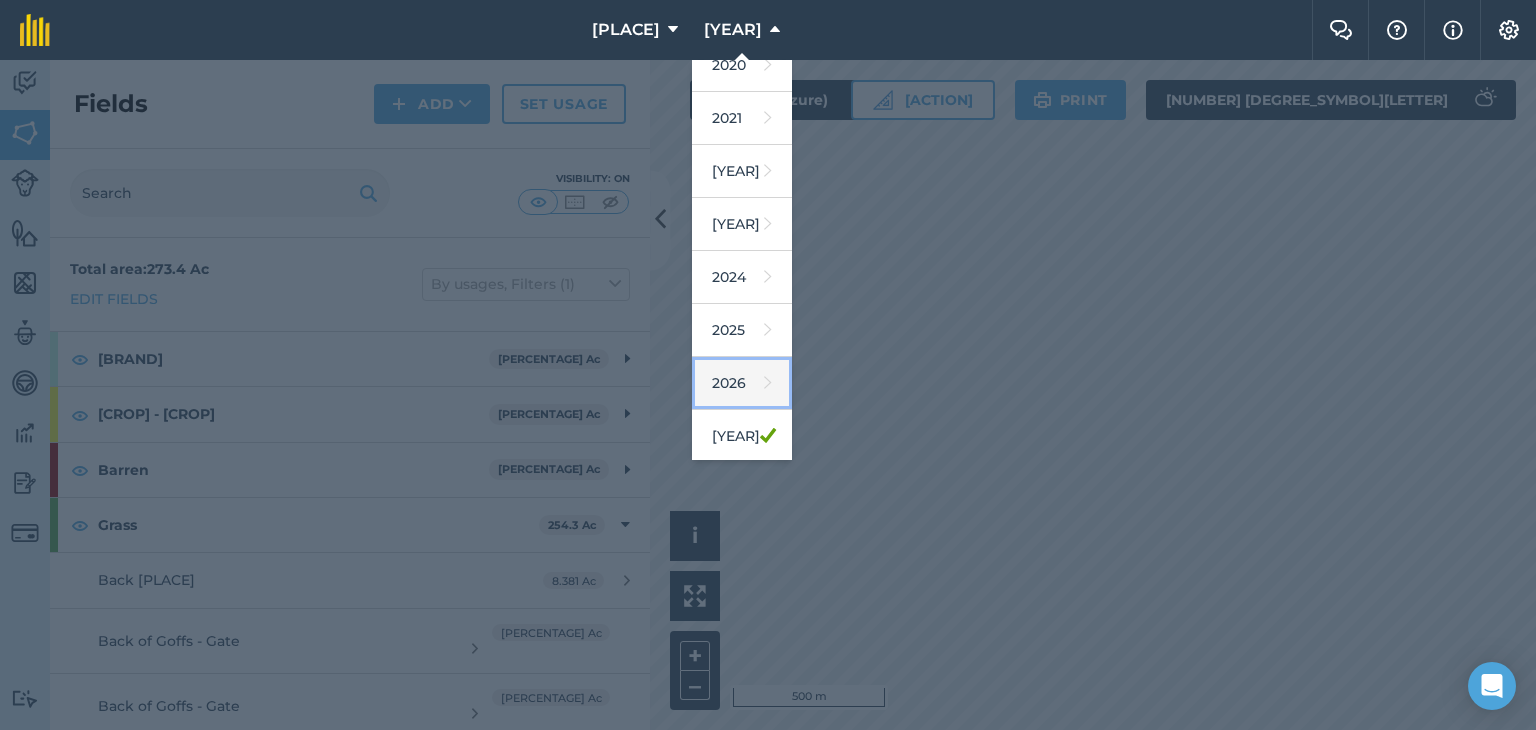 click on "2026" at bounding box center (742, 383) 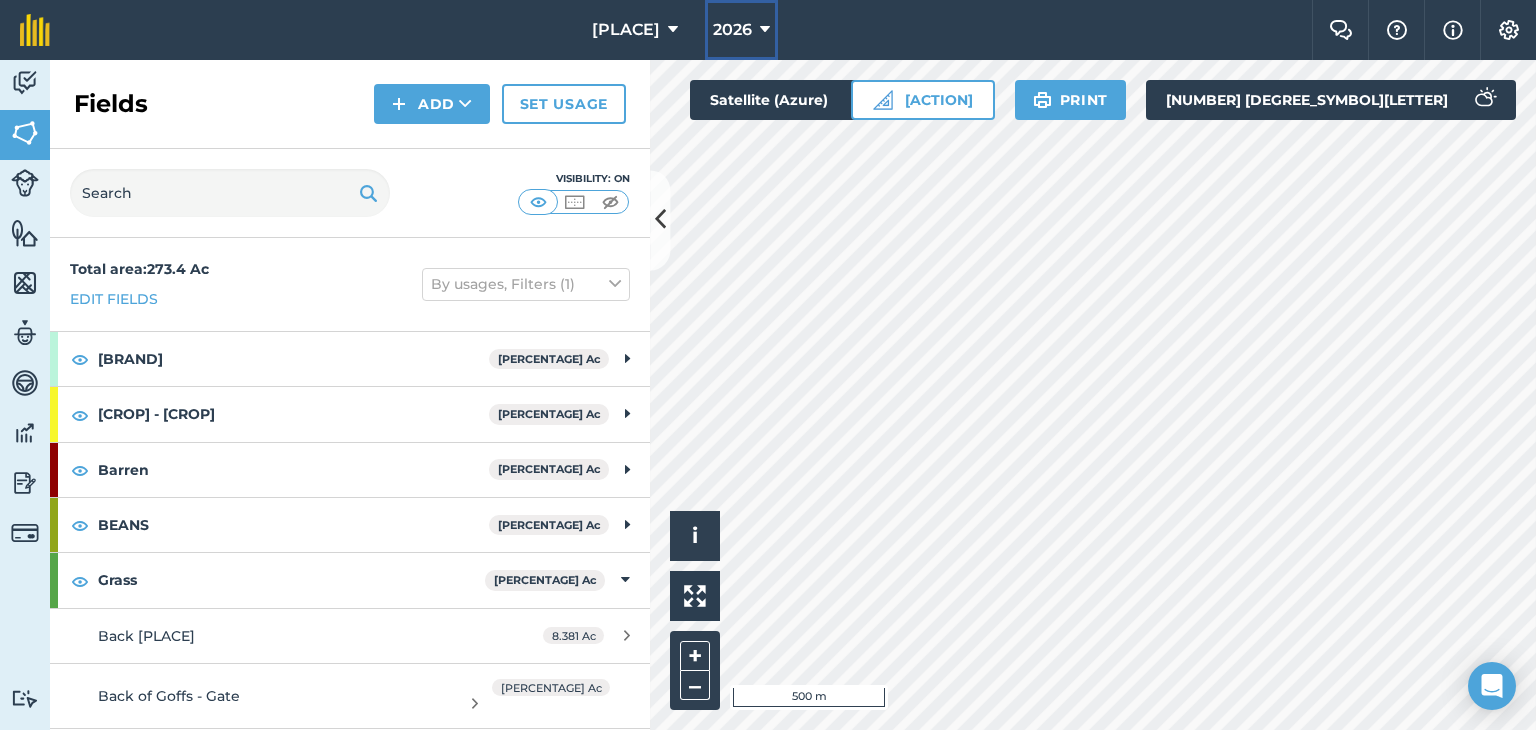 click on "2026" at bounding box center (732, 30) 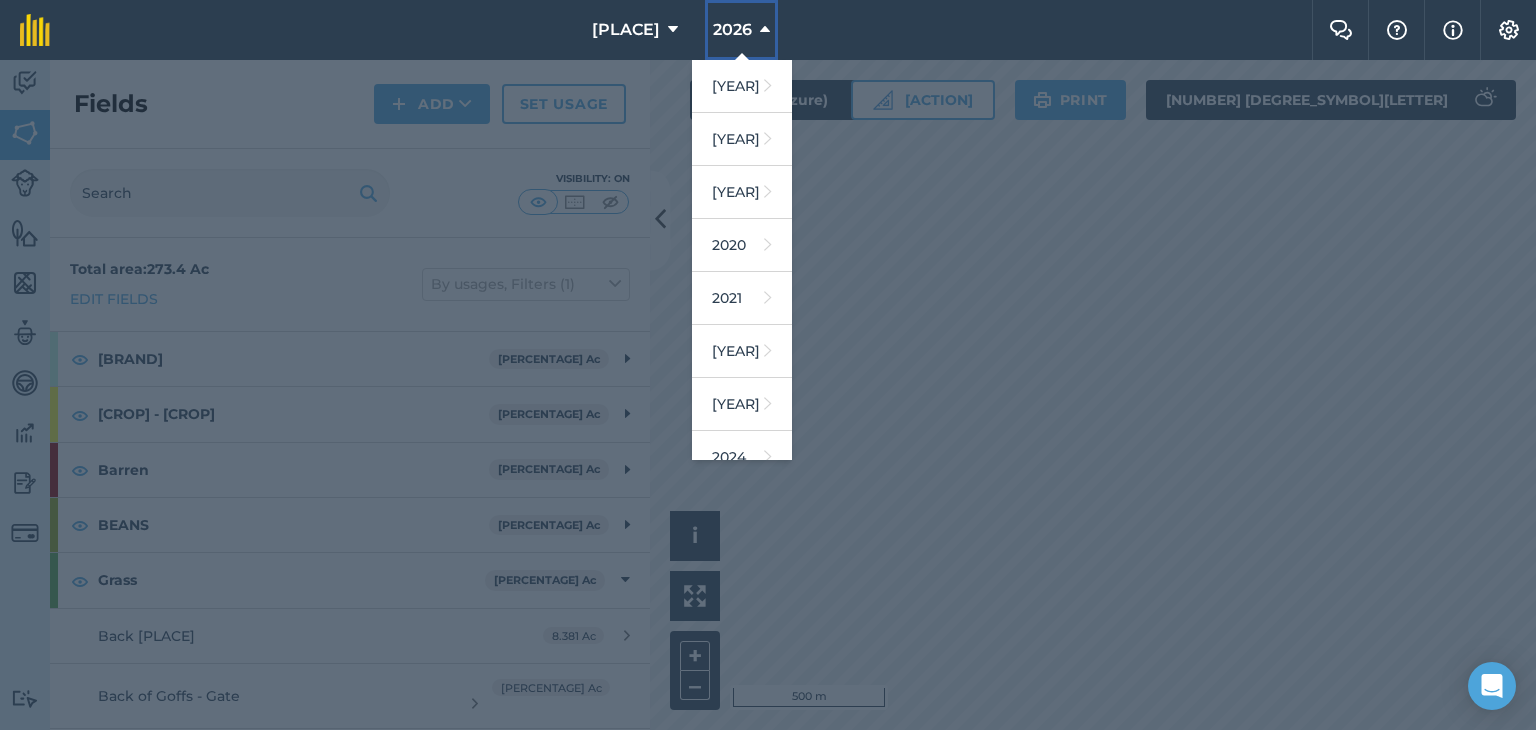 scroll, scrollTop: 180, scrollLeft: 0, axis: vertical 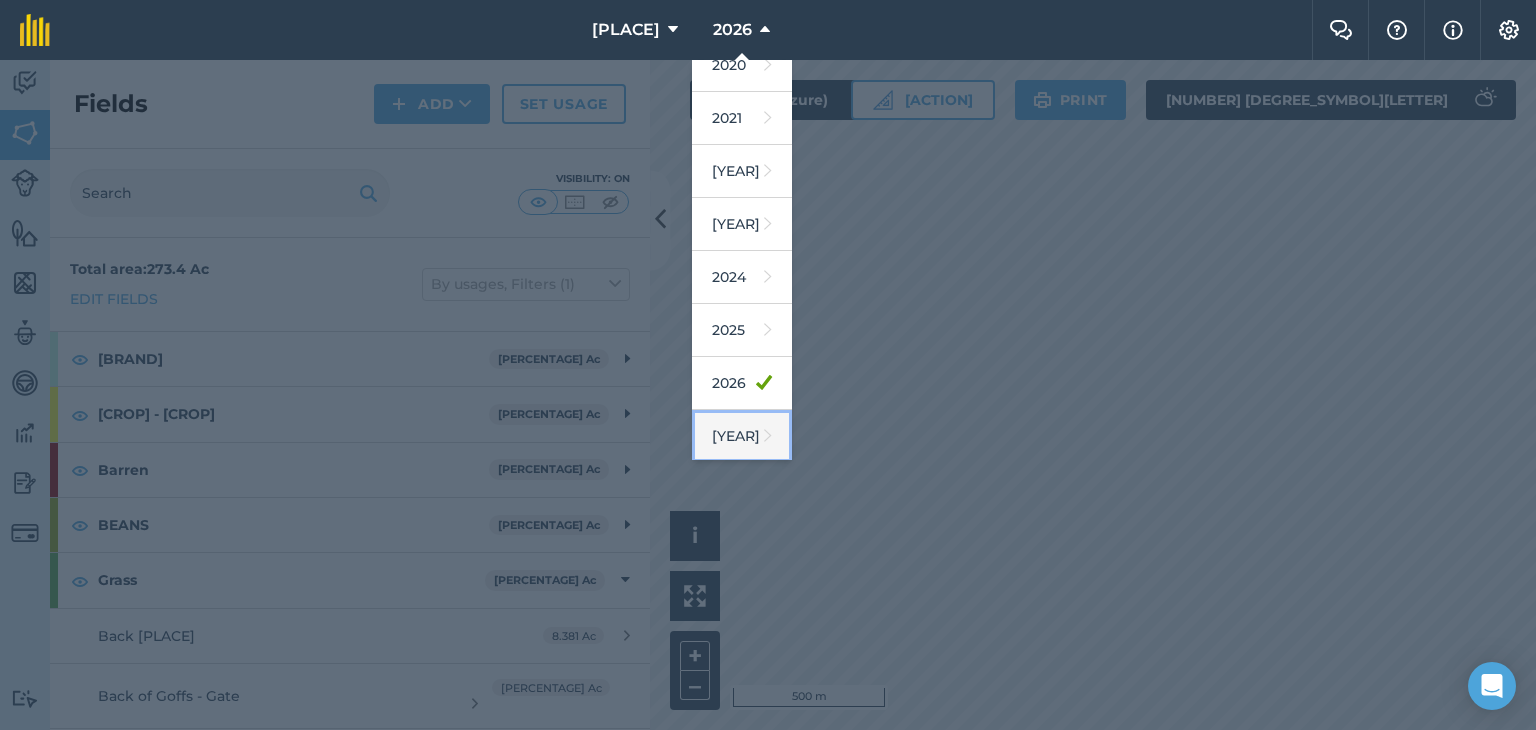 click on "[YEAR]" at bounding box center (742, 436) 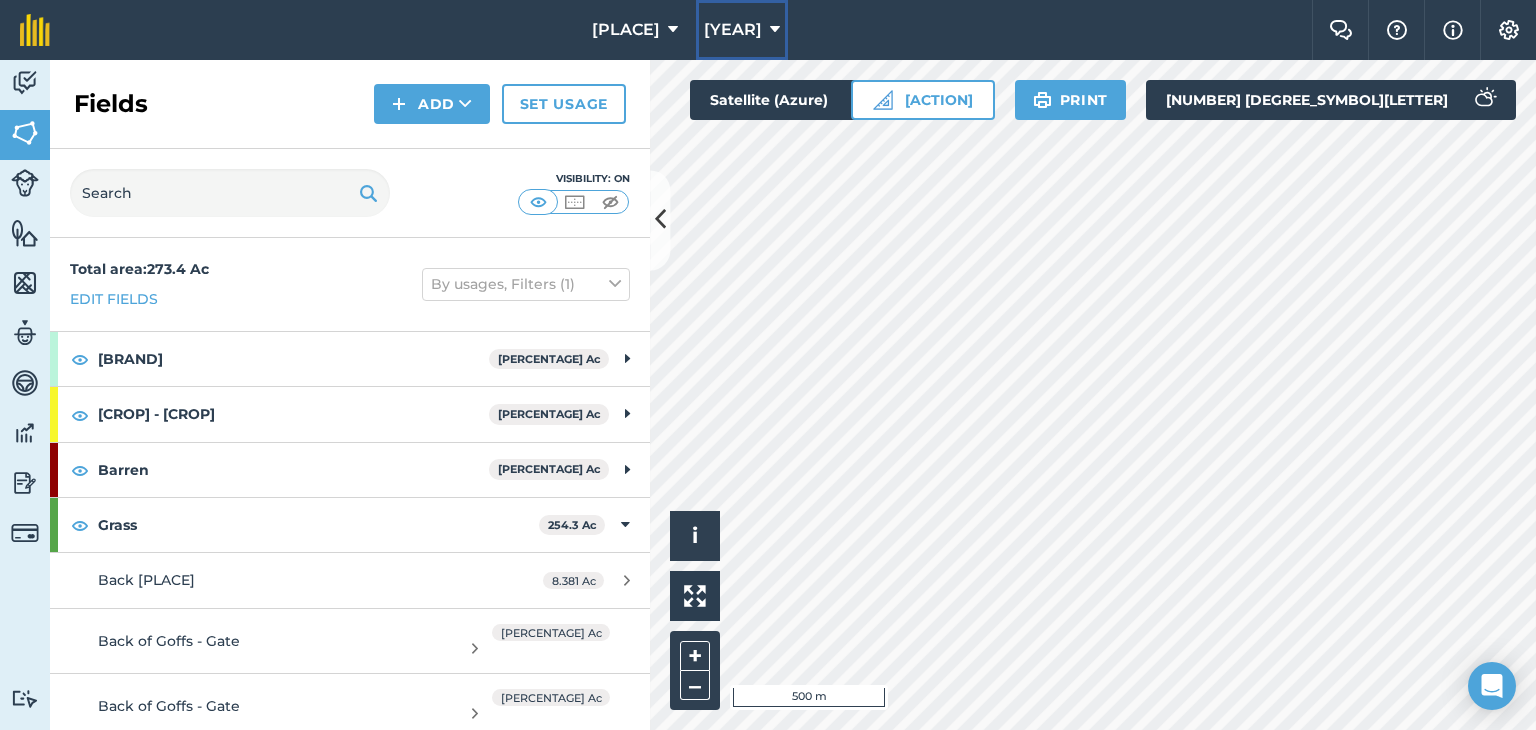 click on "[YEAR]" at bounding box center (742, 30) 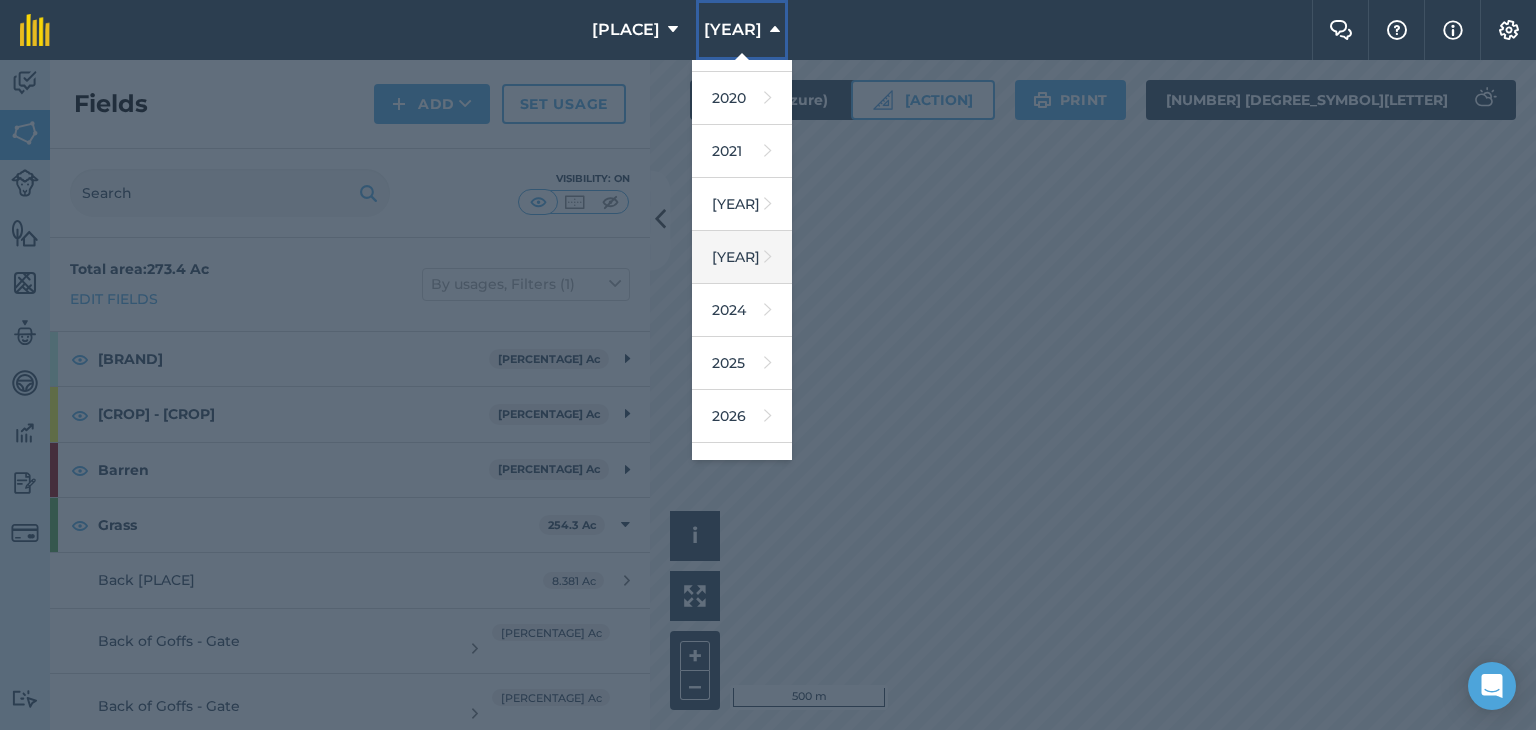scroll, scrollTop: 180, scrollLeft: 0, axis: vertical 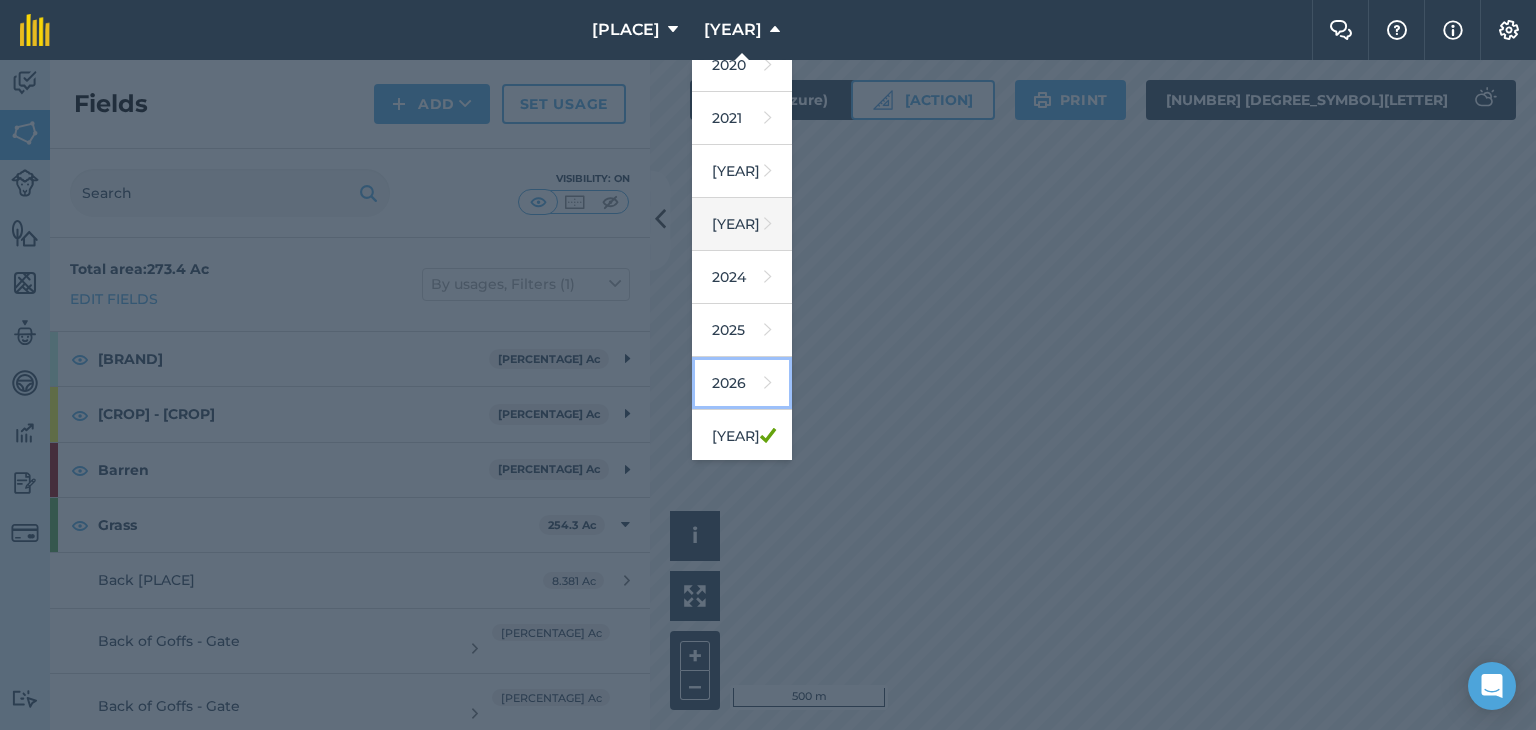 click on "2026" at bounding box center (742, 383) 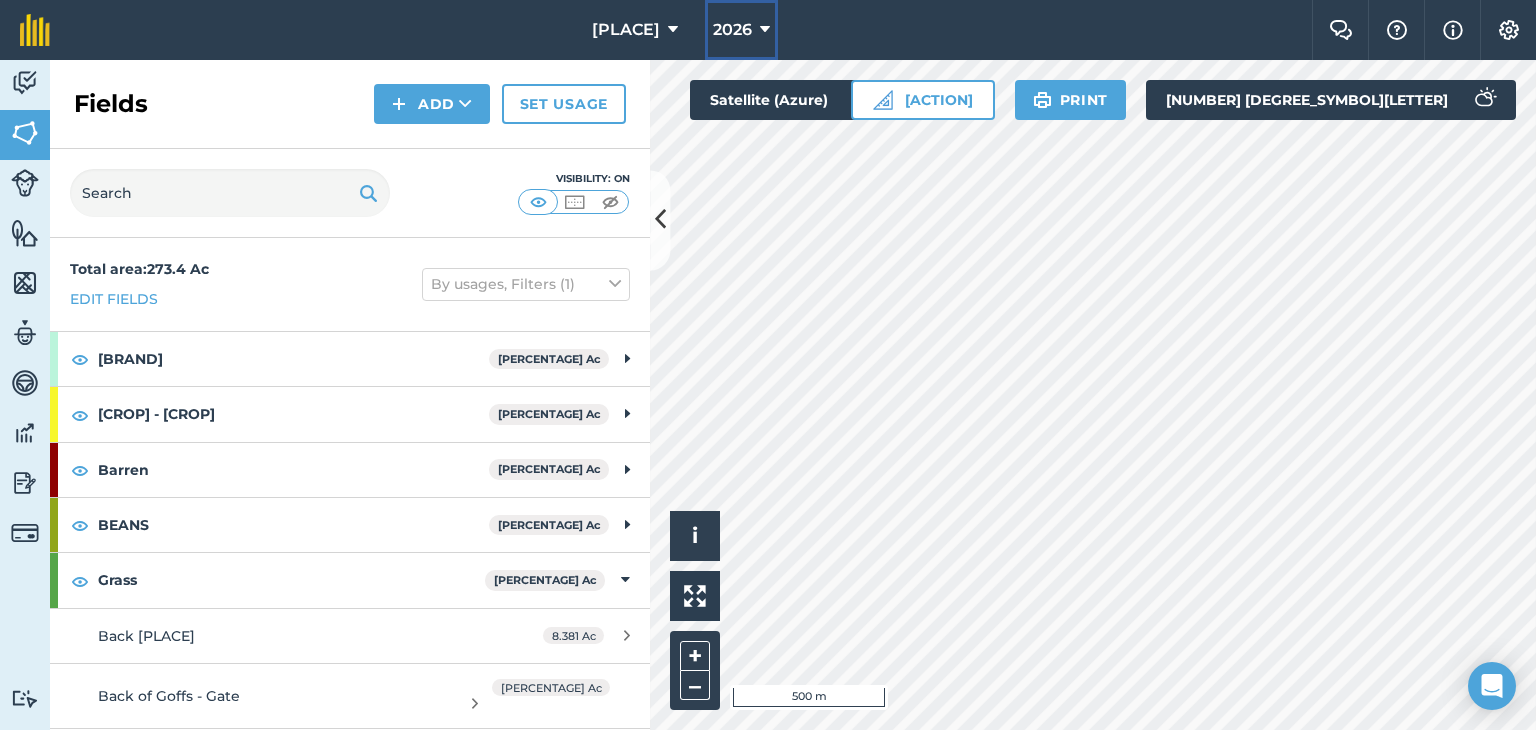 click on "2026" at bounding box center [732, 30] 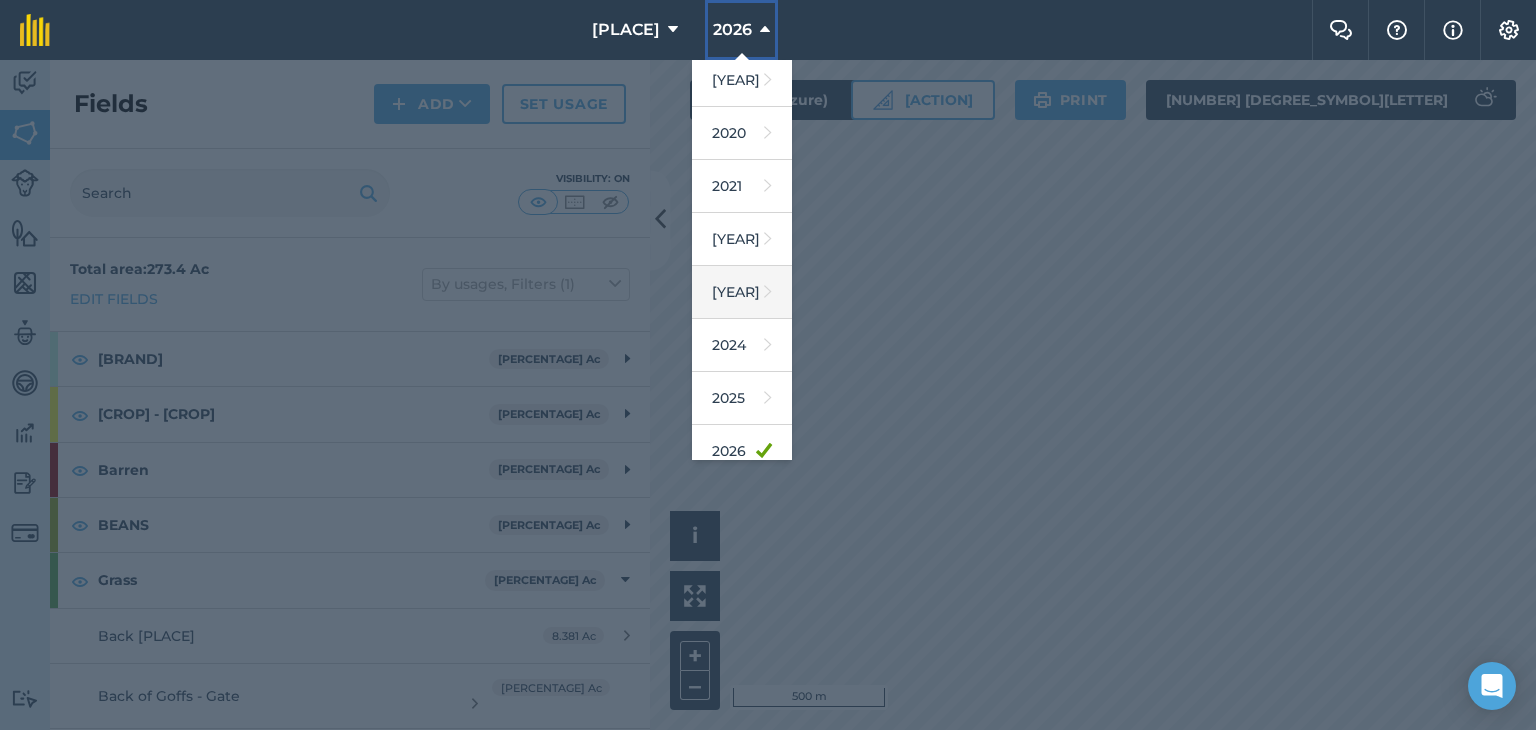 scroll, scrollTop: 180, scrollLeft: 0, axis: vertical 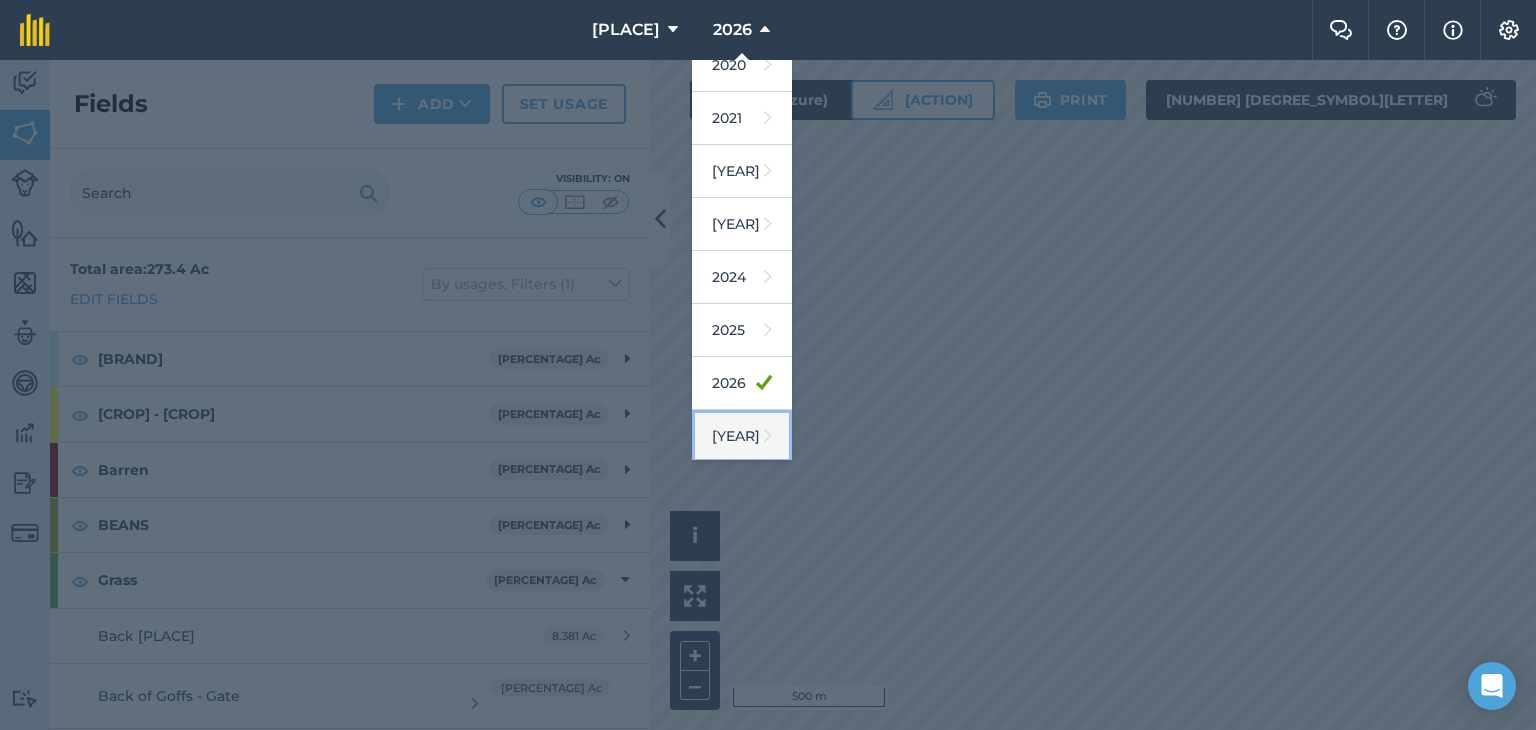 click on "[YEAR]" at bounding box center [742, 436] 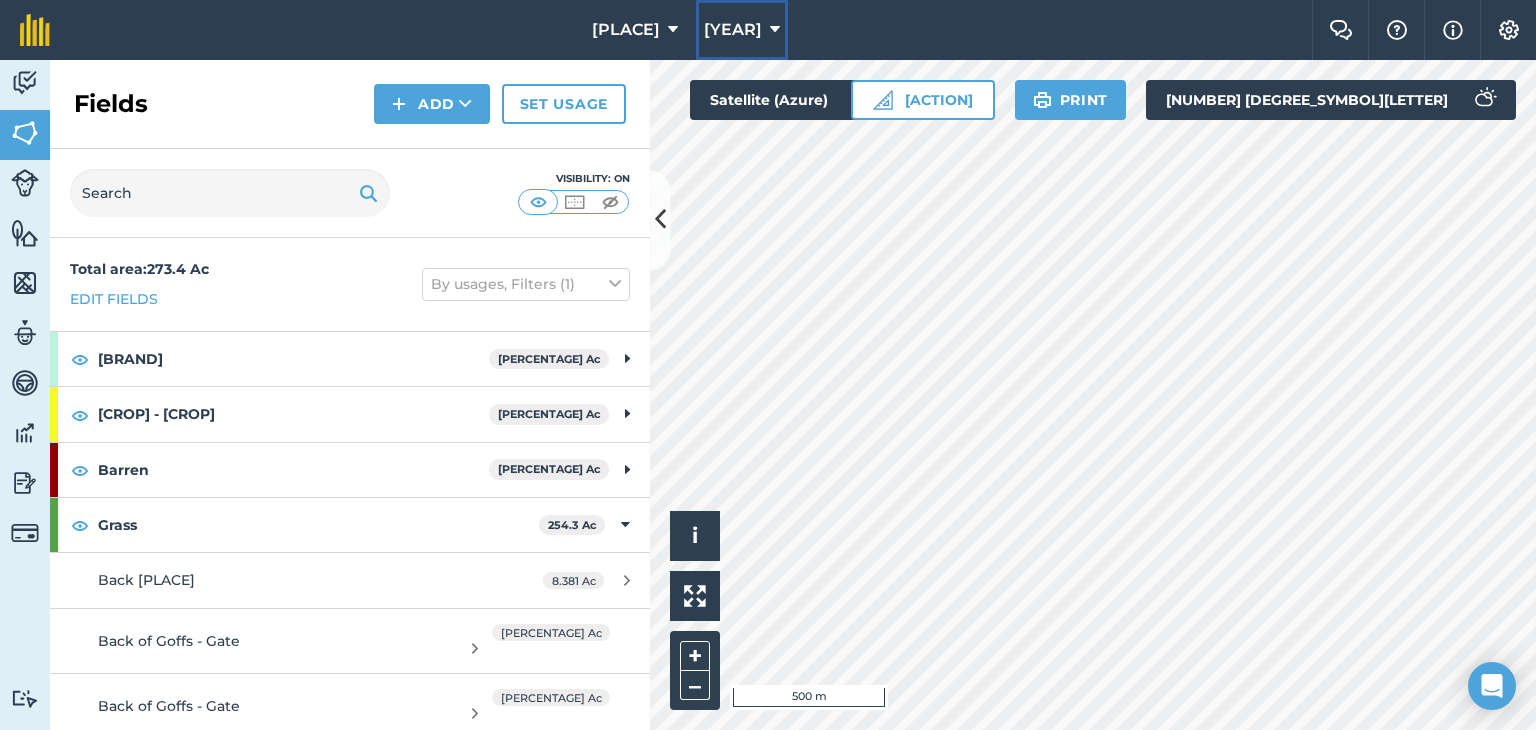 click on "[YEAR]" at bounding box center (733, 30) 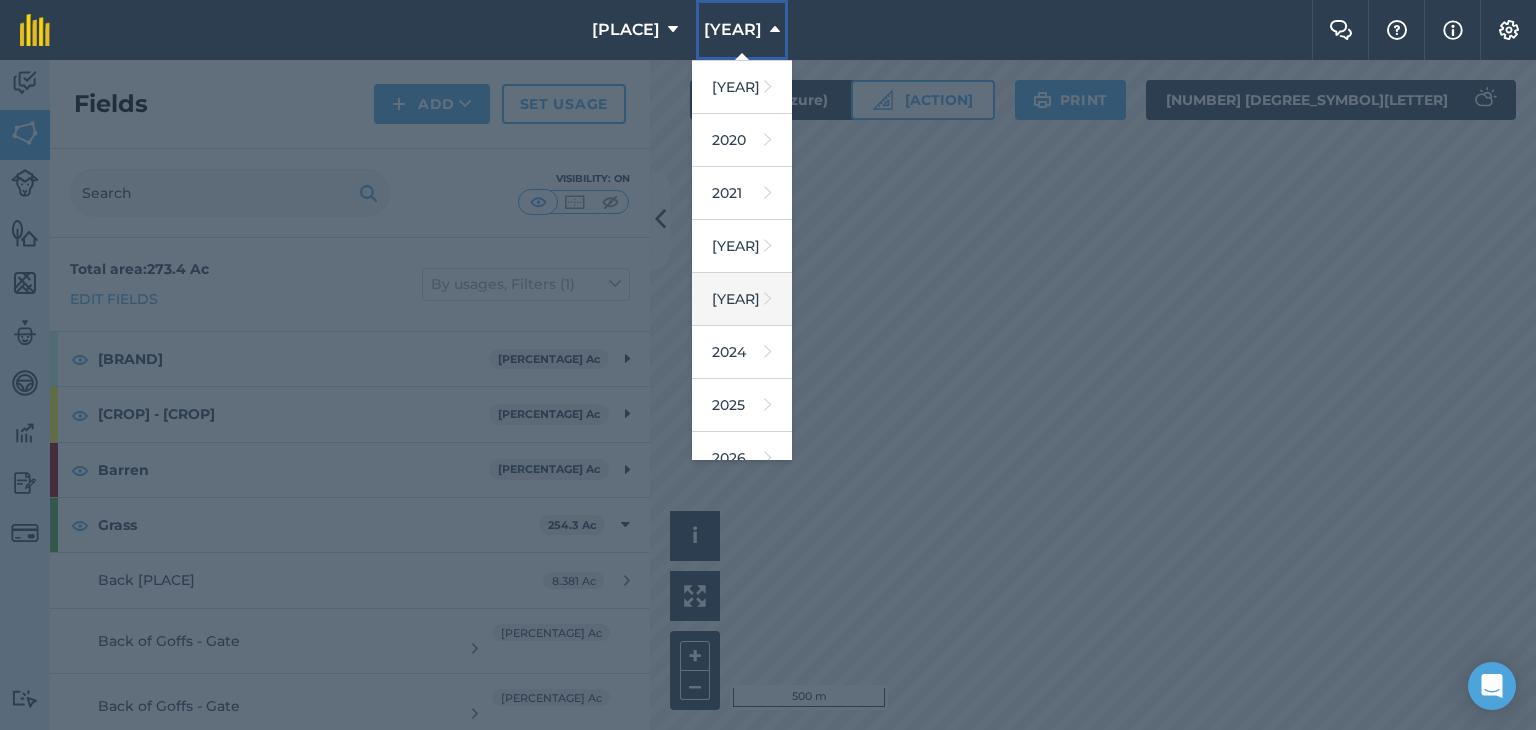 scroll, scrollTop: 180, scrollLeft: 0, axis: vertical 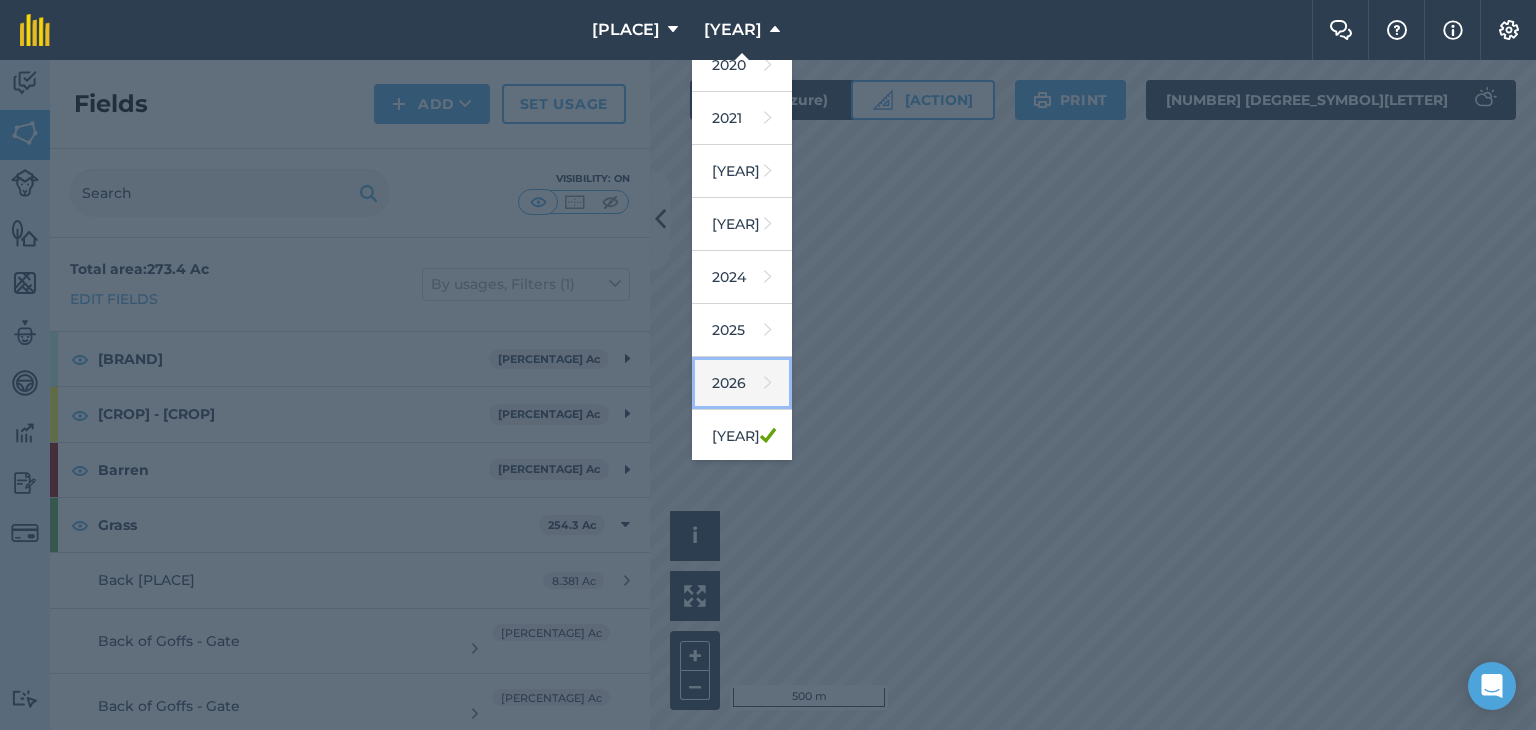 click on "2026" at bounding box center [742, 383] 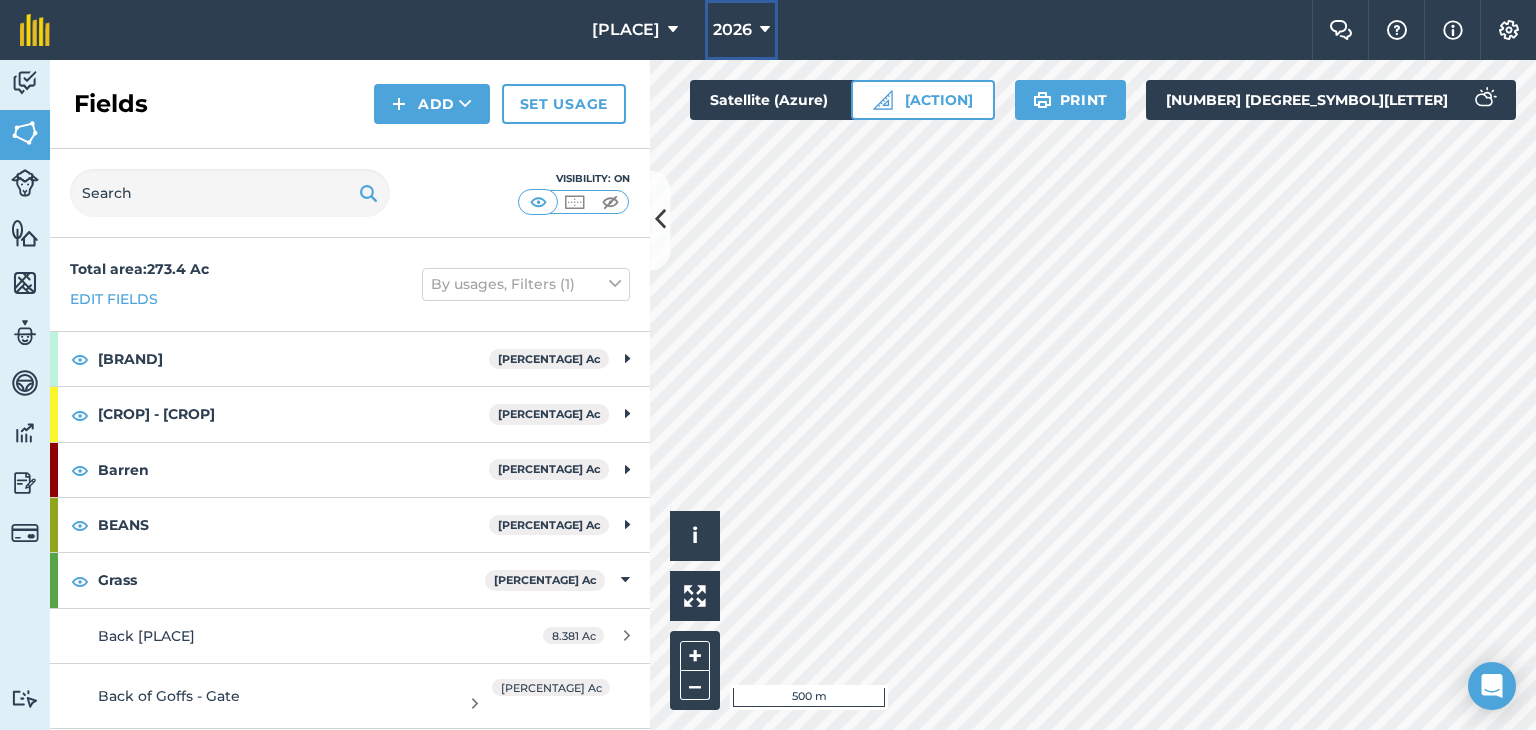 click on "2026" at bounding box center [741, 30] 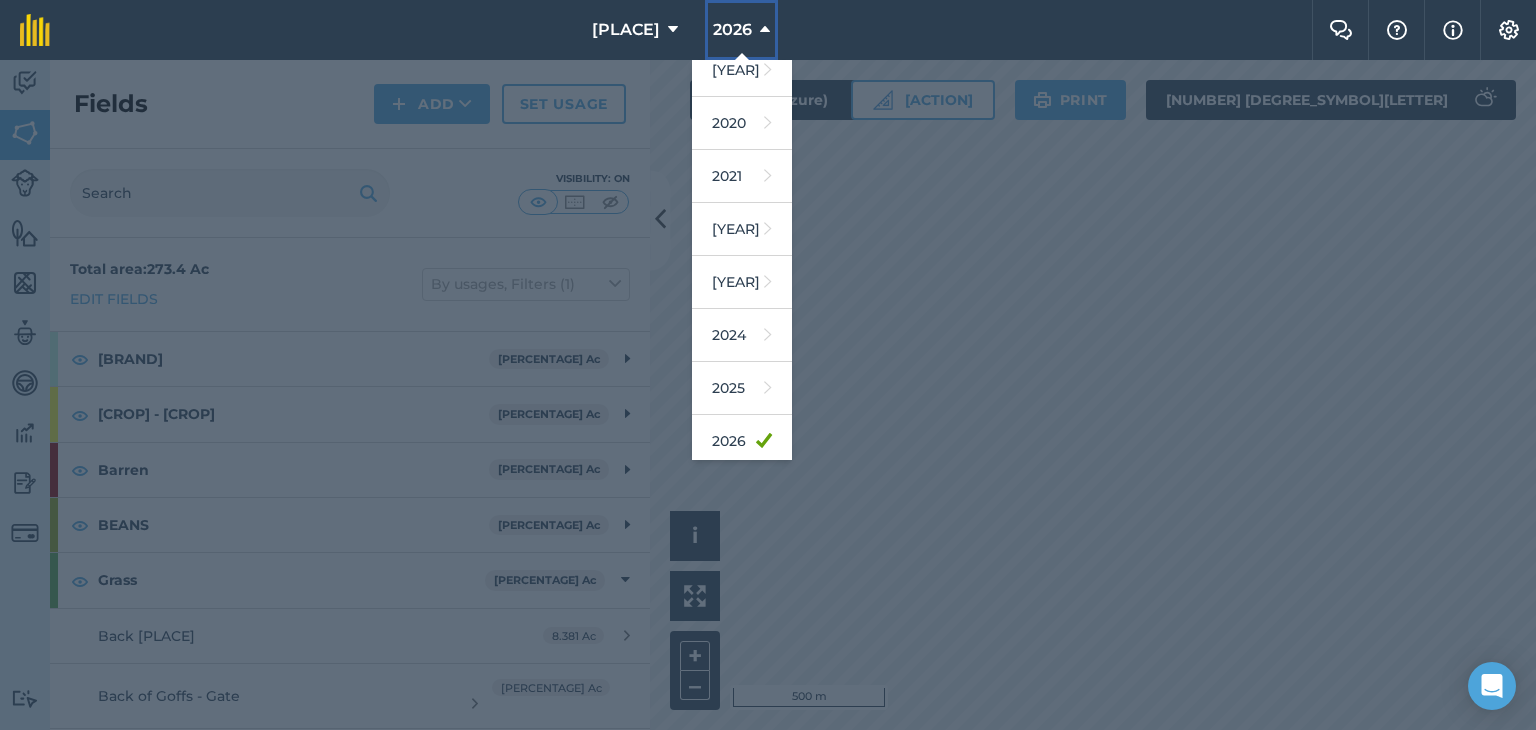 scroll, scrollTop: 180, scrollLeft: 0, axis: vertical 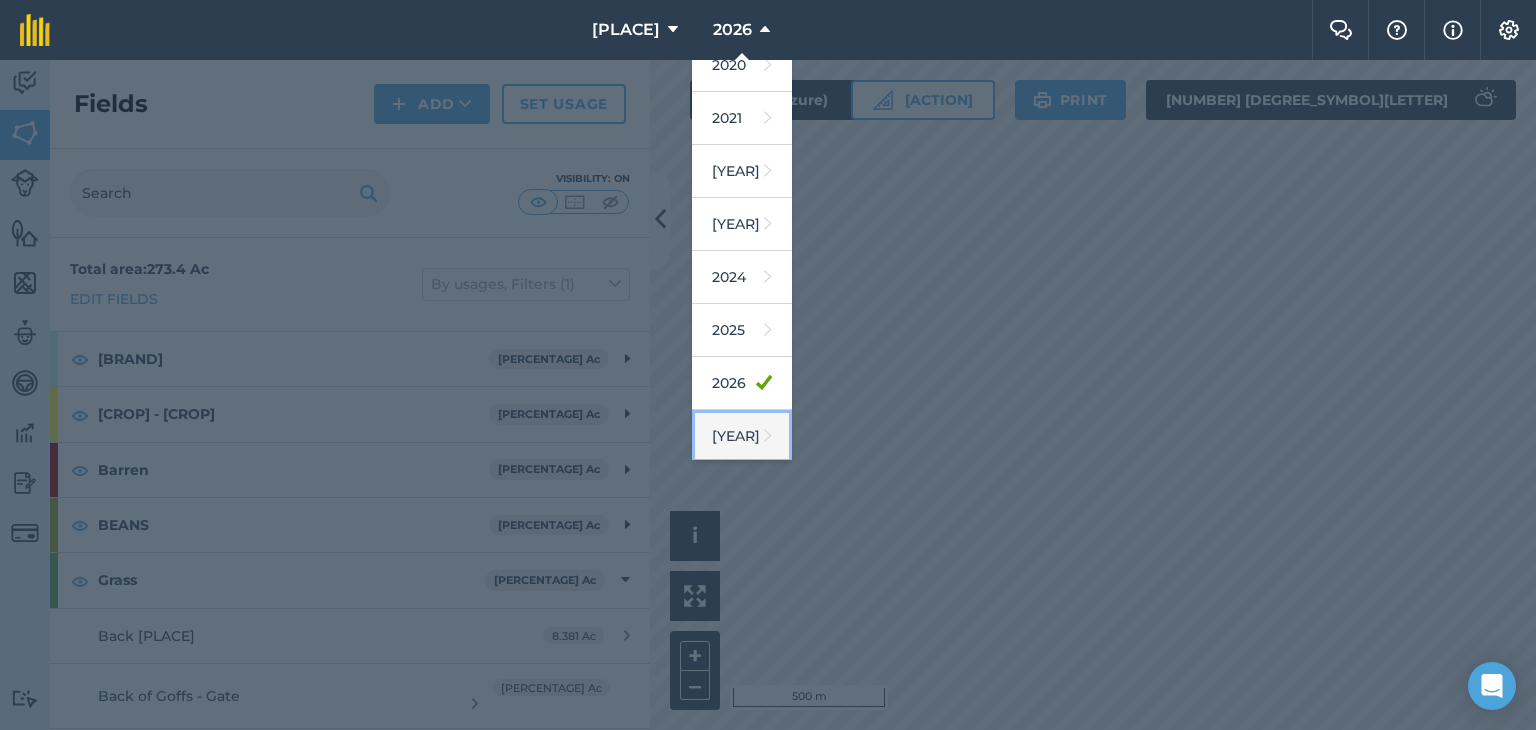 click at bounding box center [768, 436] 